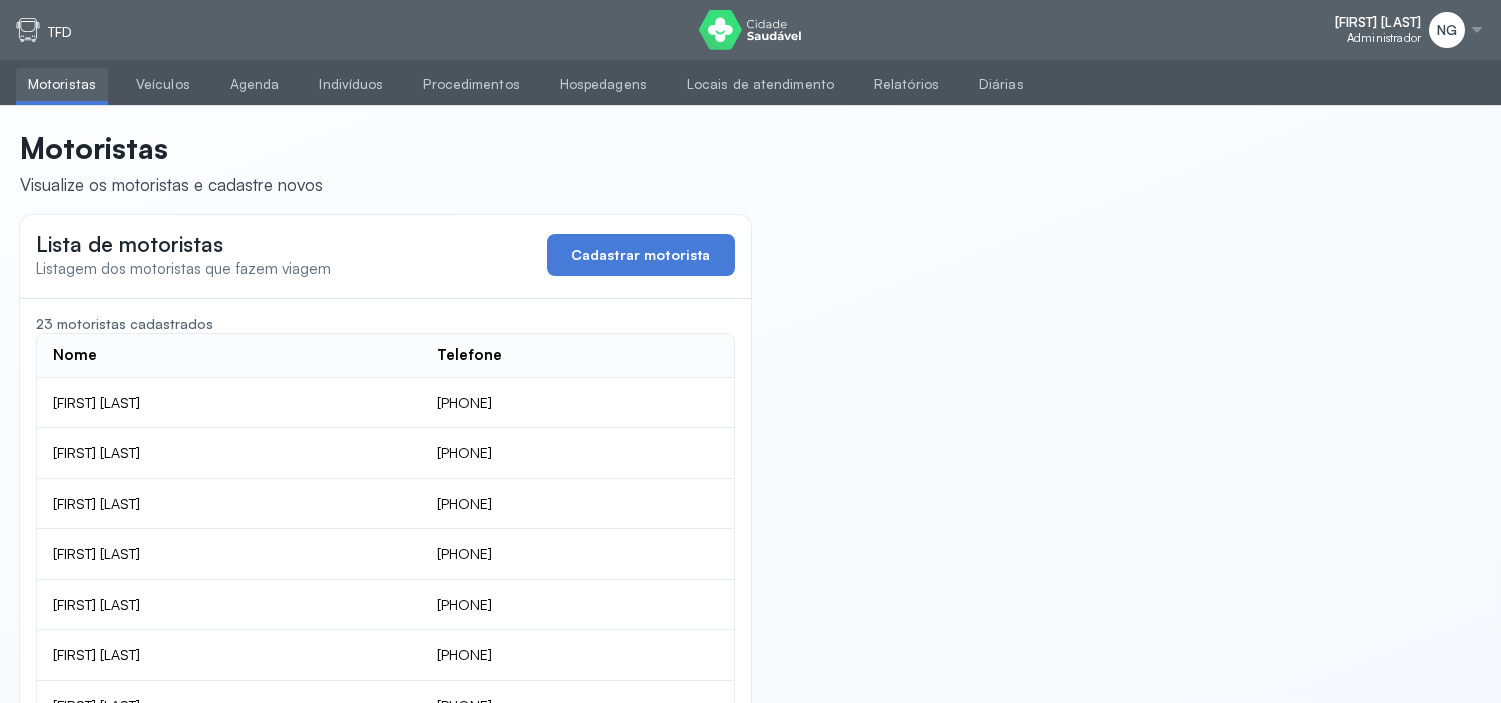 scroll, scrollTop: 0, scrollLeft: 0, axis: both 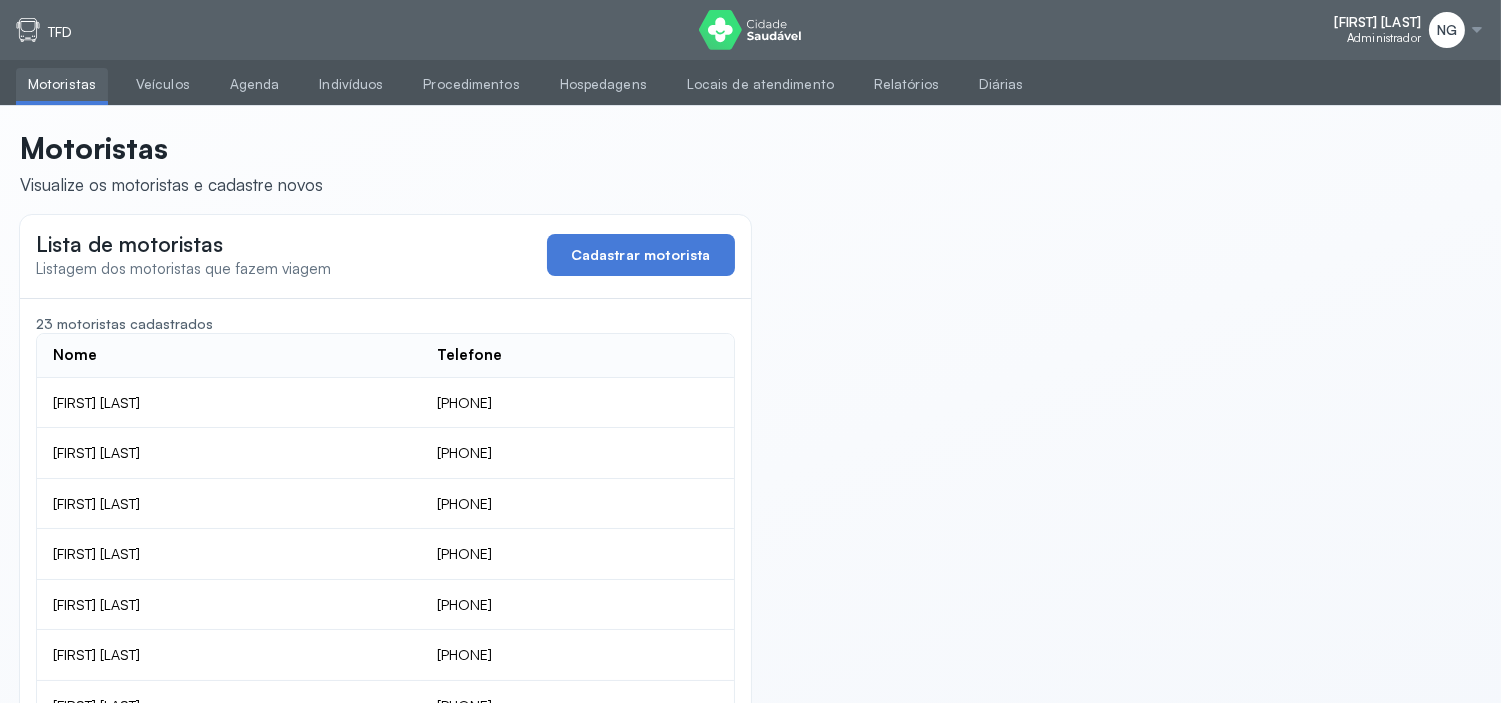 click on "Veículos" at bounding box center [163, 84] 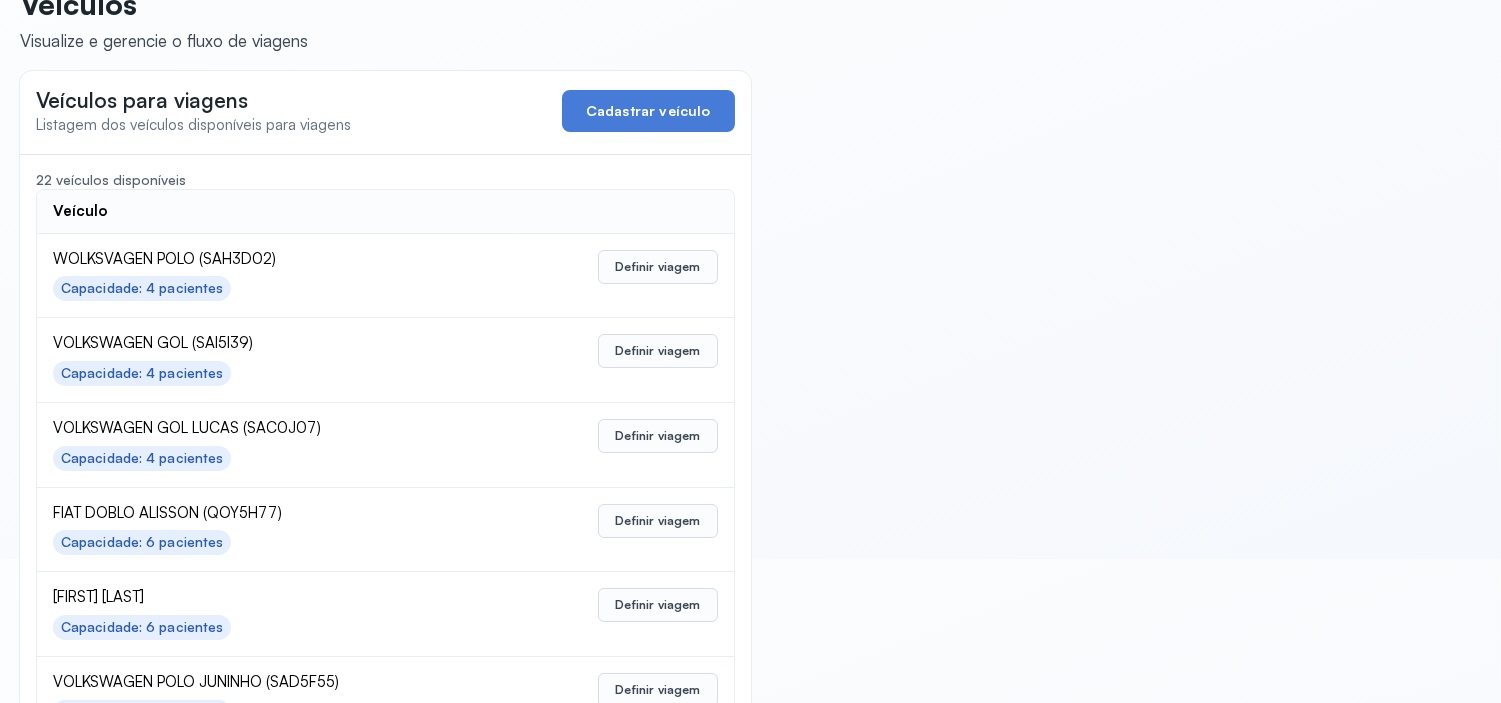 scroll, scrollTop: 17, scrollLeft: 0, axis: vertical 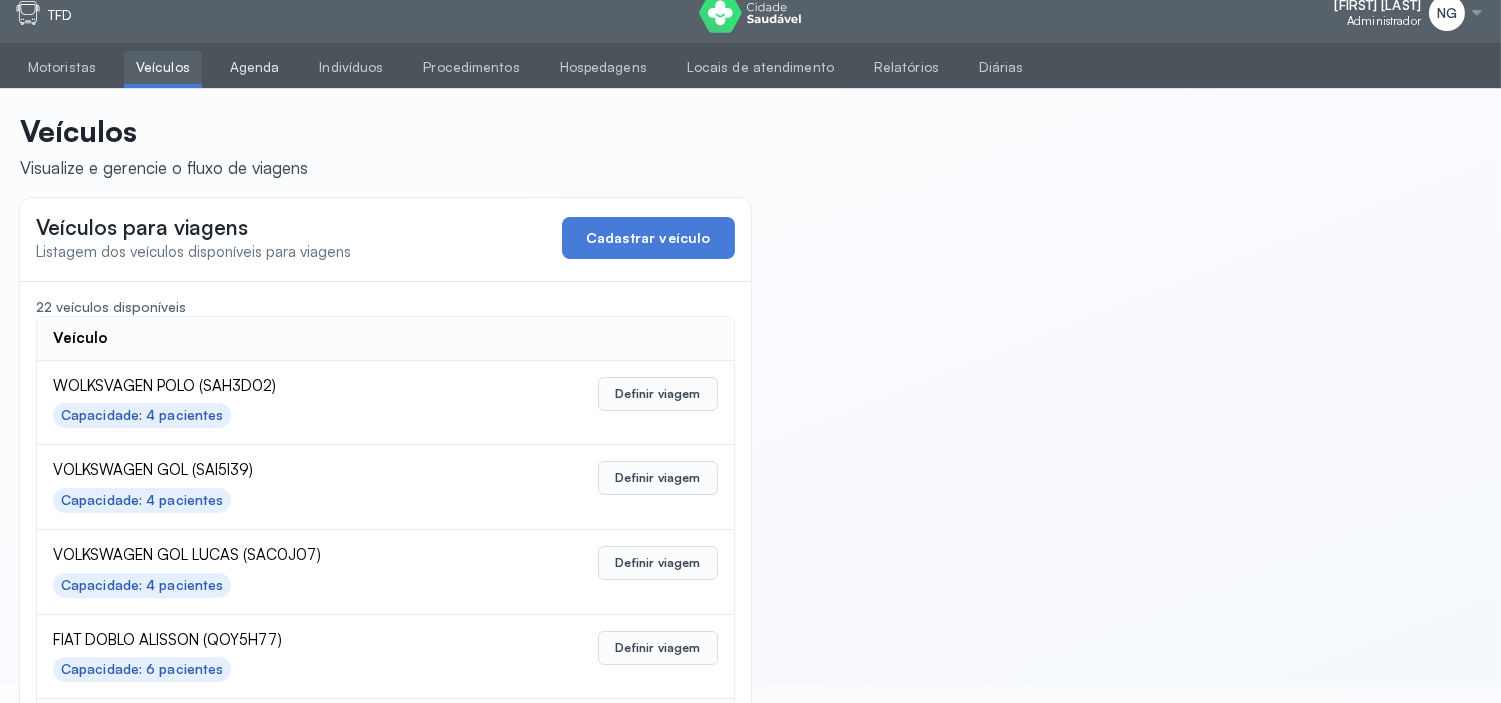 click on "Agenda" at bounding box center (255, 67) 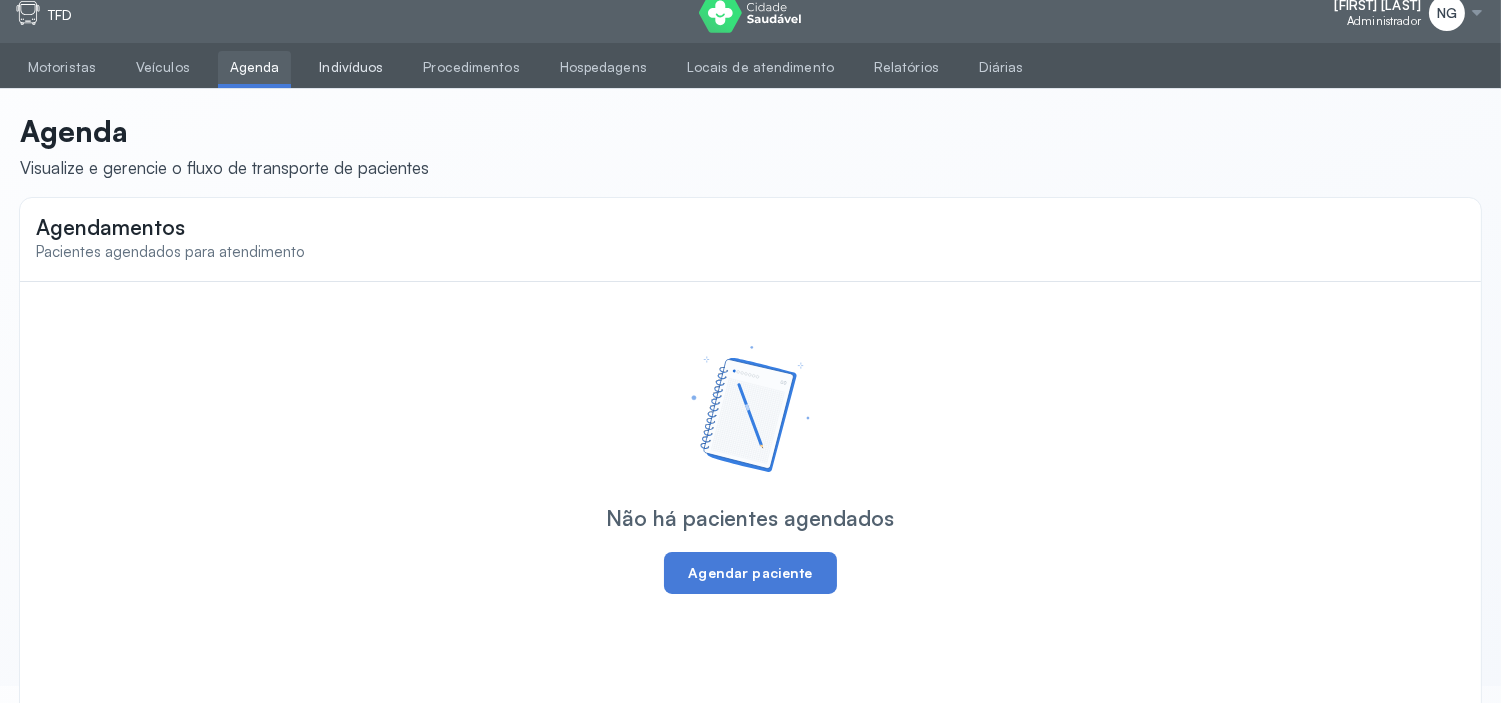 click on "Indivíduos" at bounding box center (351, 67) 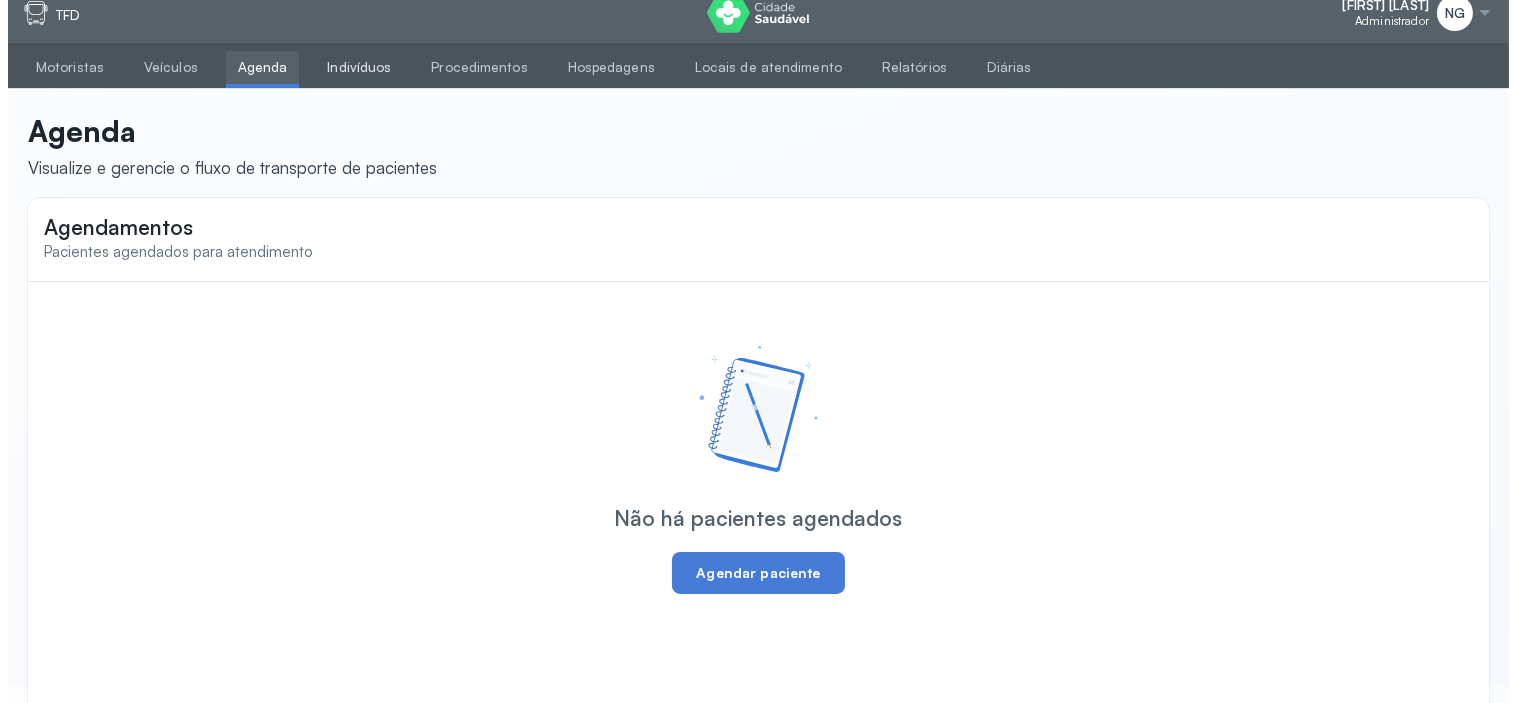scroll, scrollTop: 0, scrollLeft: 0, axis: both 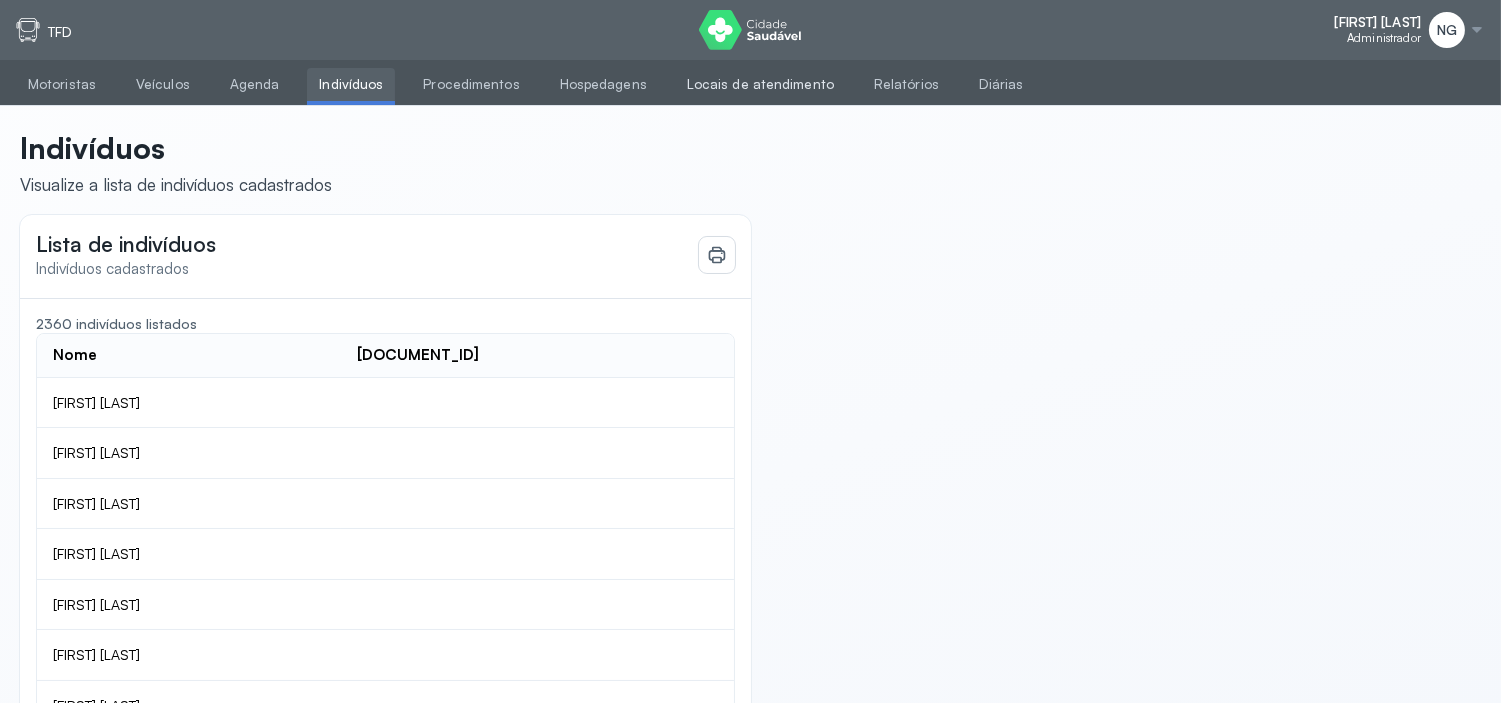 click on "Locais de atendimento" at bounding box center [760, 84] 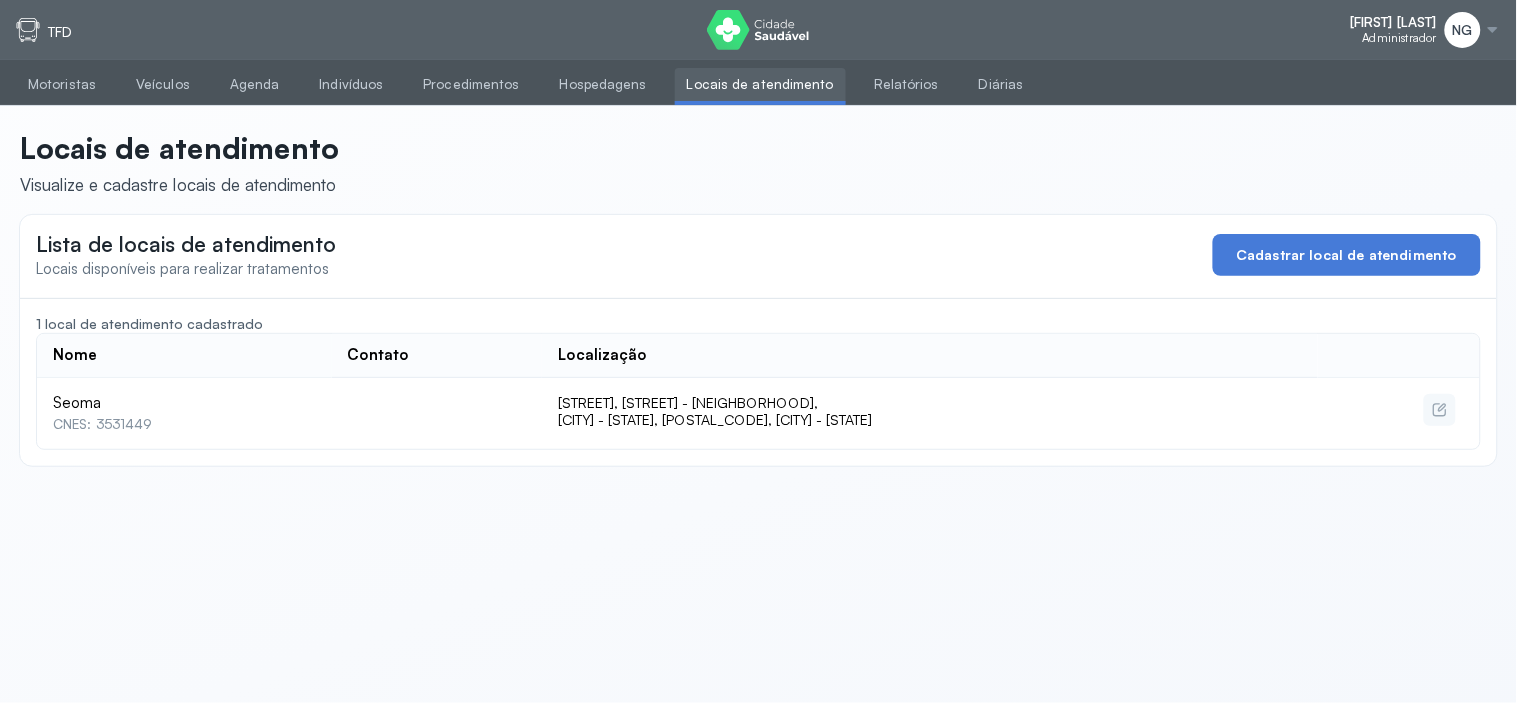 click at bounding box center (1493, 30) 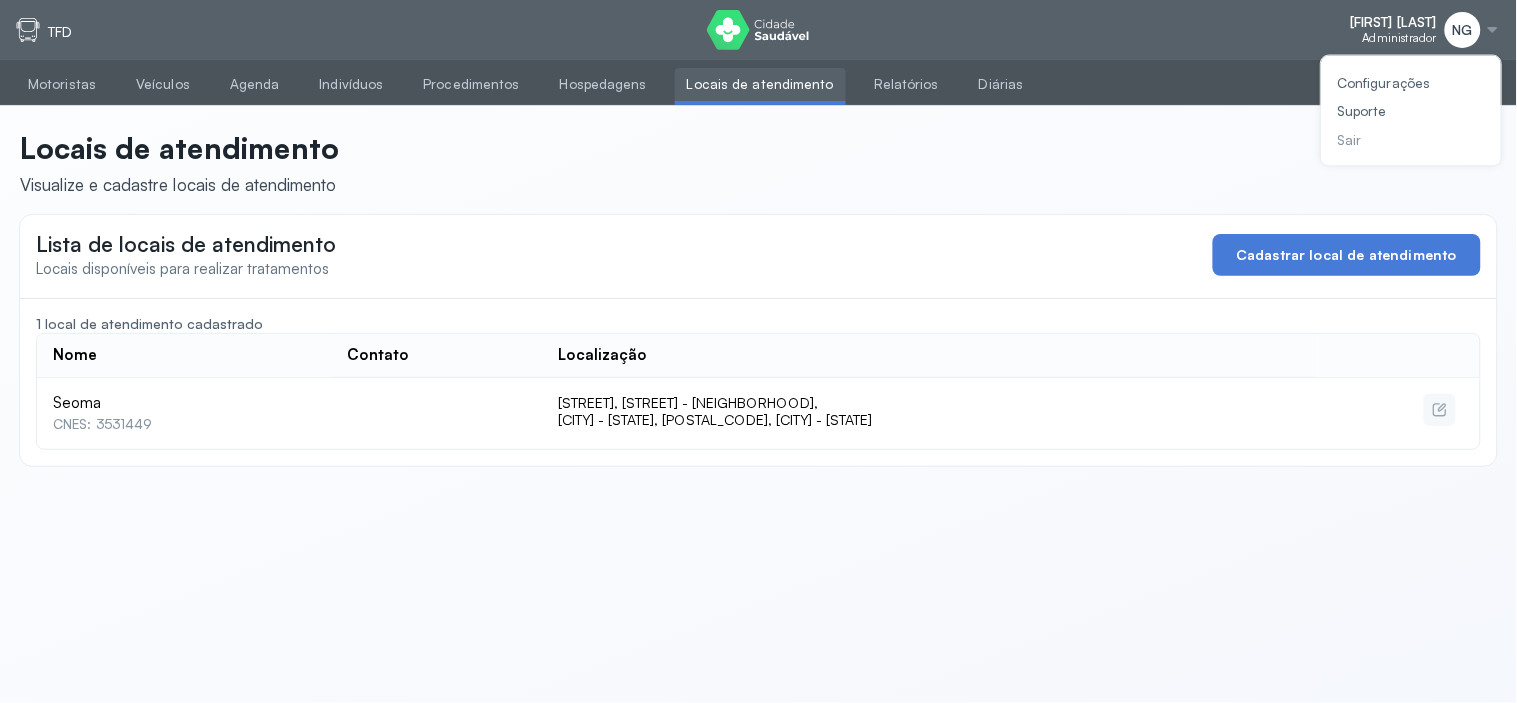 click on "Sair" 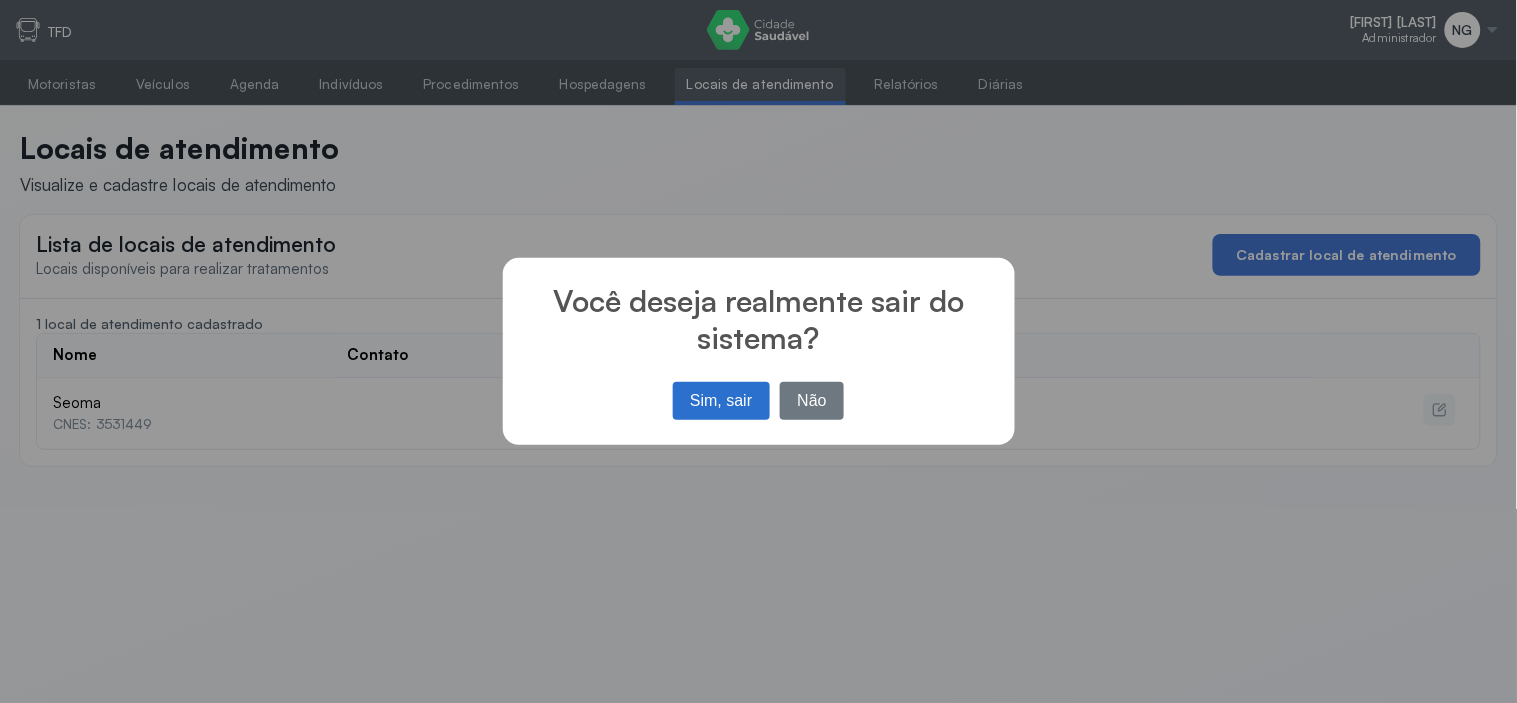 drag, startPoint x: 743, startPoint y: 397, endPoint x: 393, endPoint y: 57, distance: 487.95493 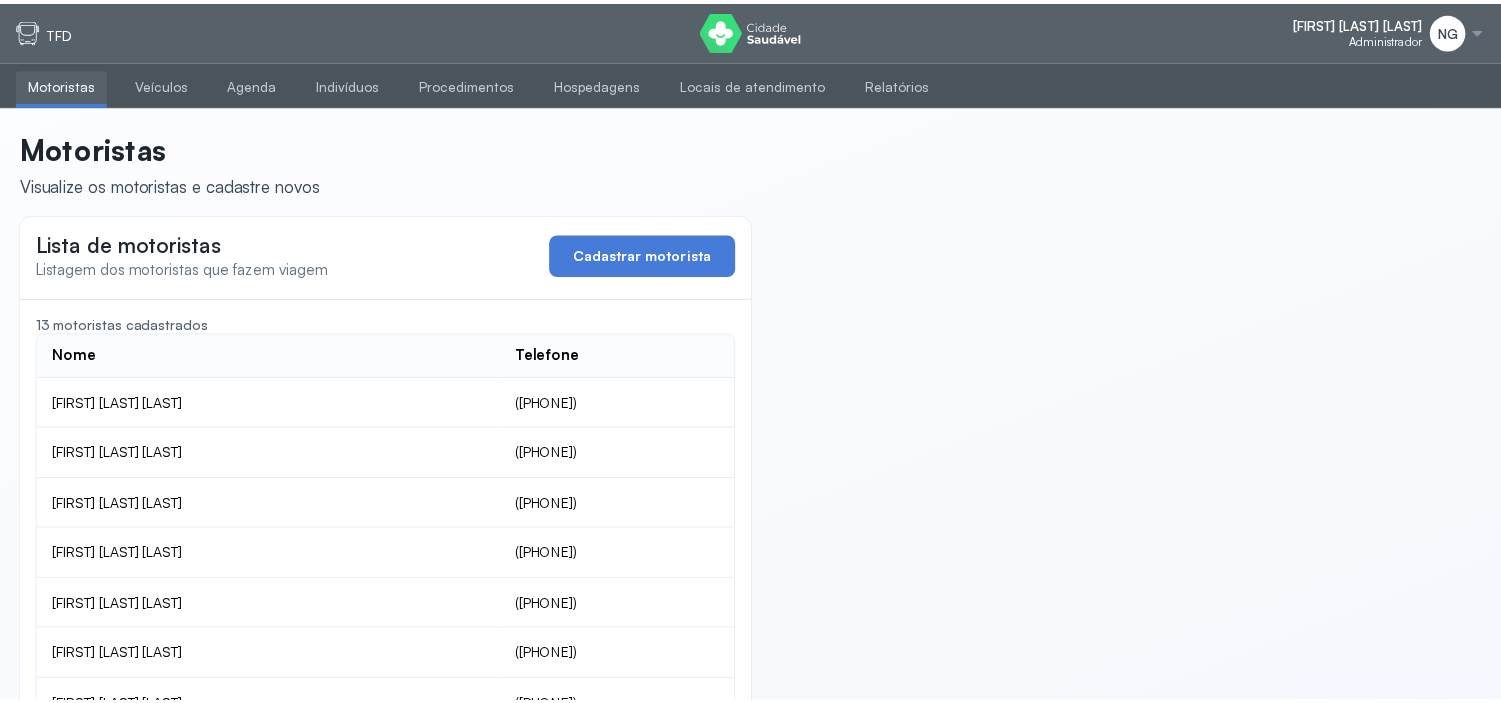 scroll, scrollTop: 0, scrollLeft: 0, axis: both 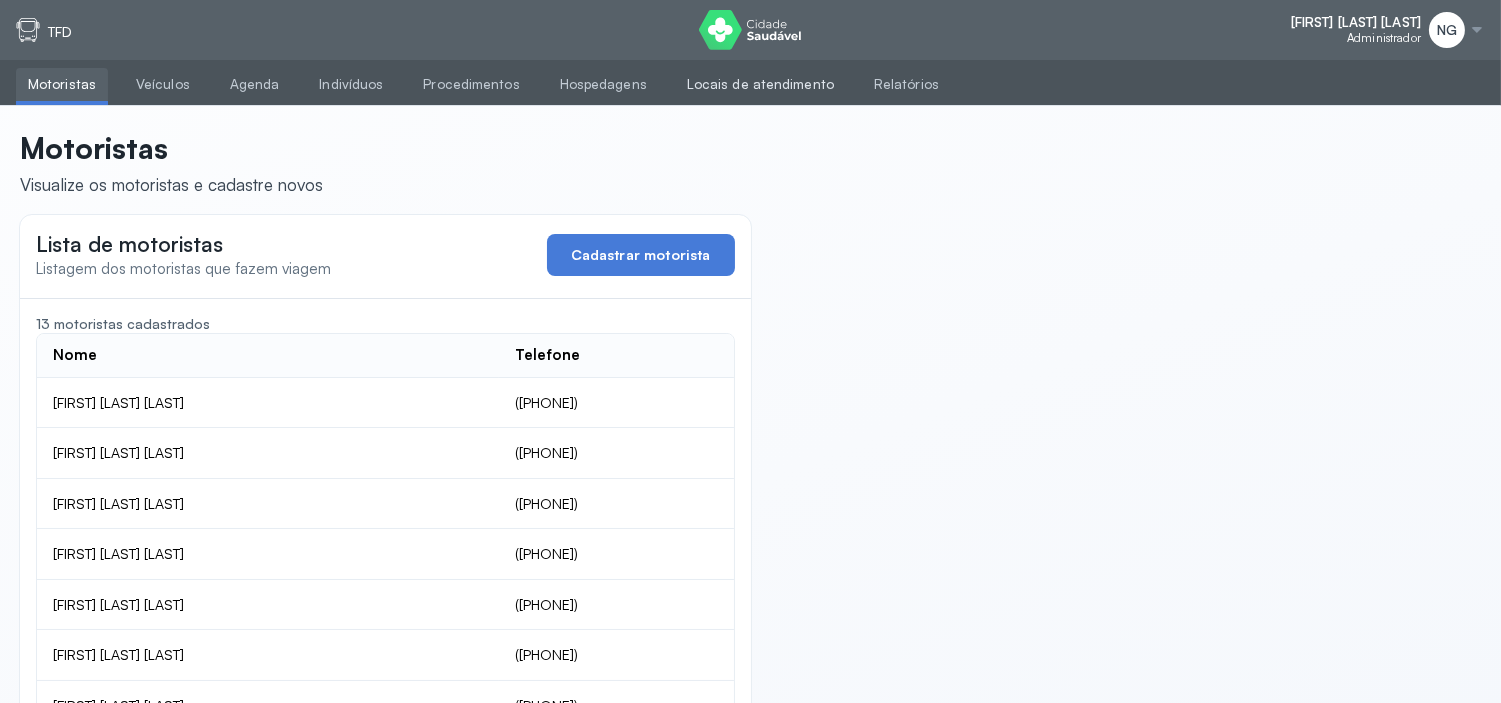 click on "Locais de atendimento" at bounding box center [760, 84] 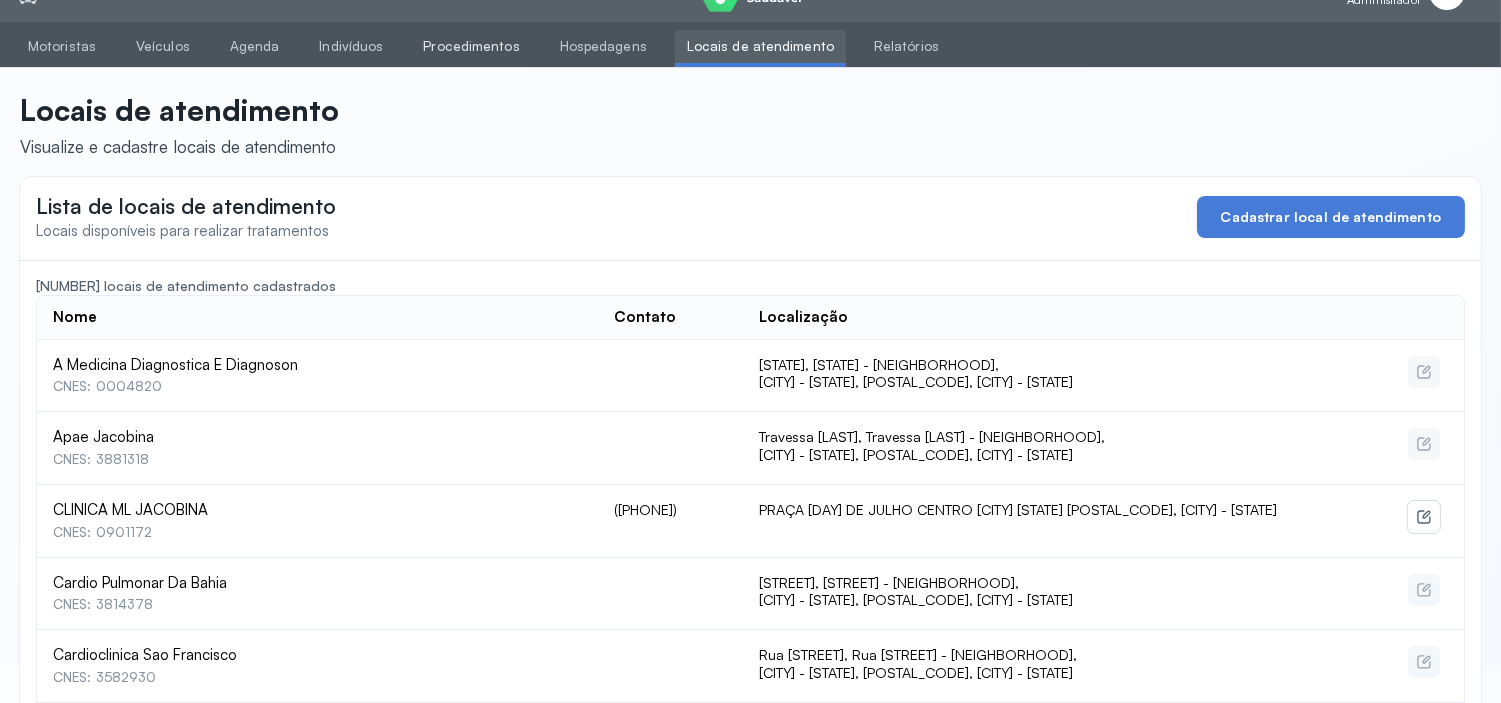 scroll, scrollTop: 0, scrollLeft: 0, axis: both 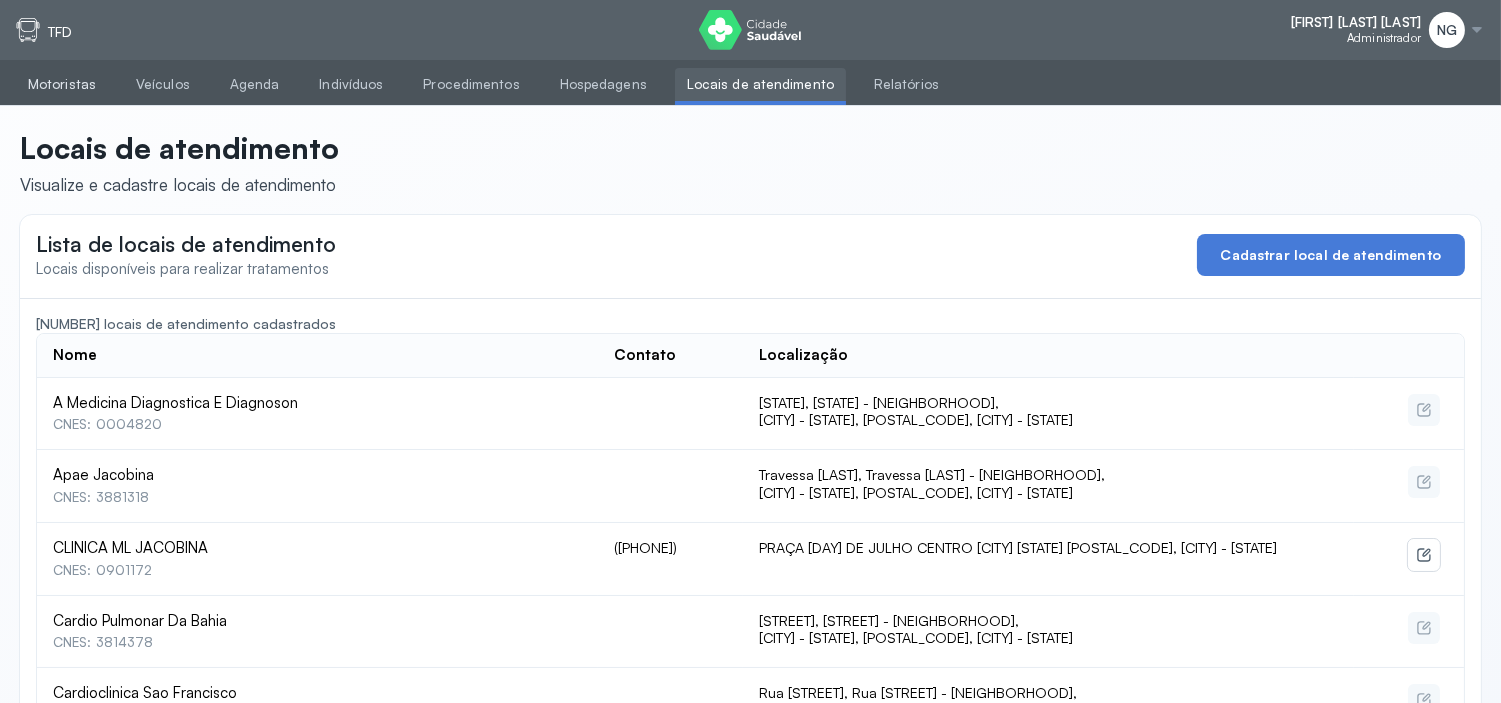 click on "Motoristas" at bounding box center [62, 84] 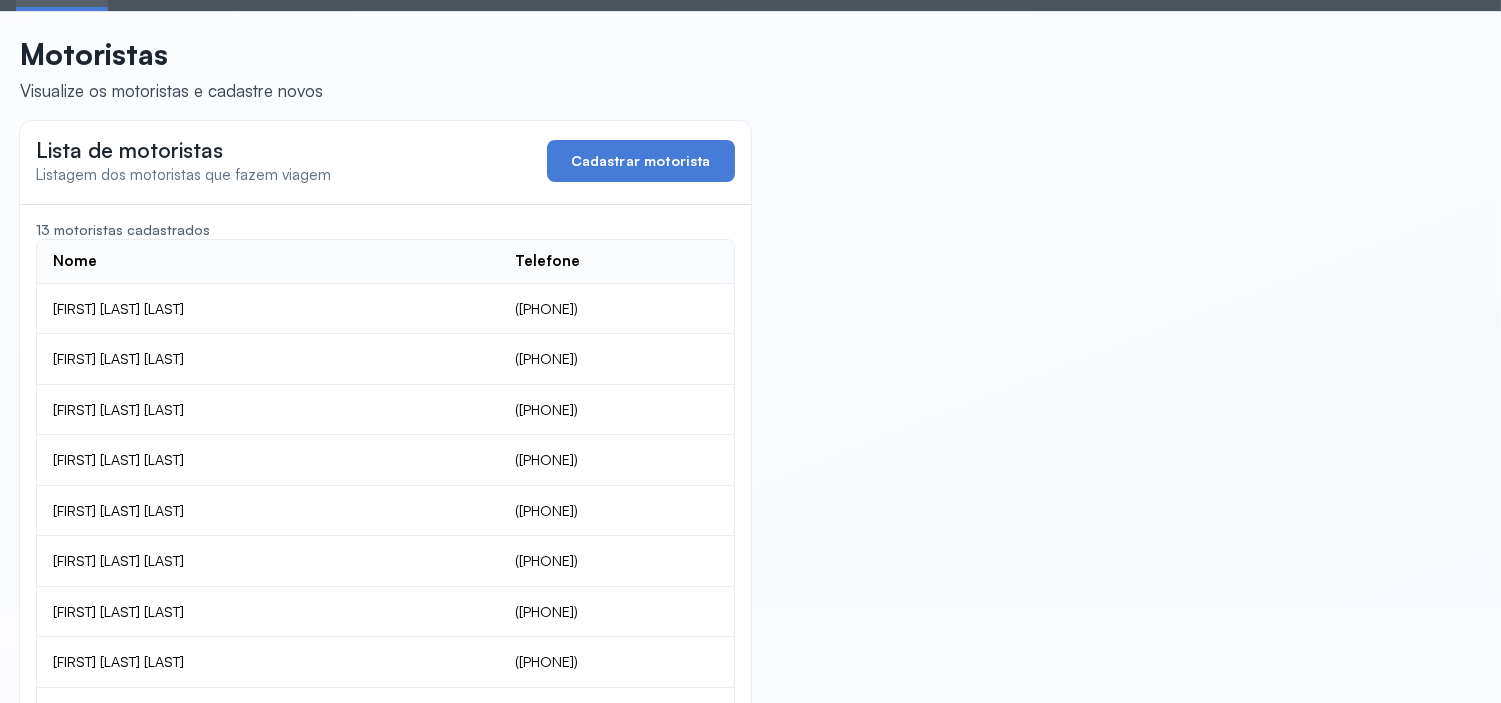 scroll, scrollTop: 0, scrollLeft: 0, axis: both 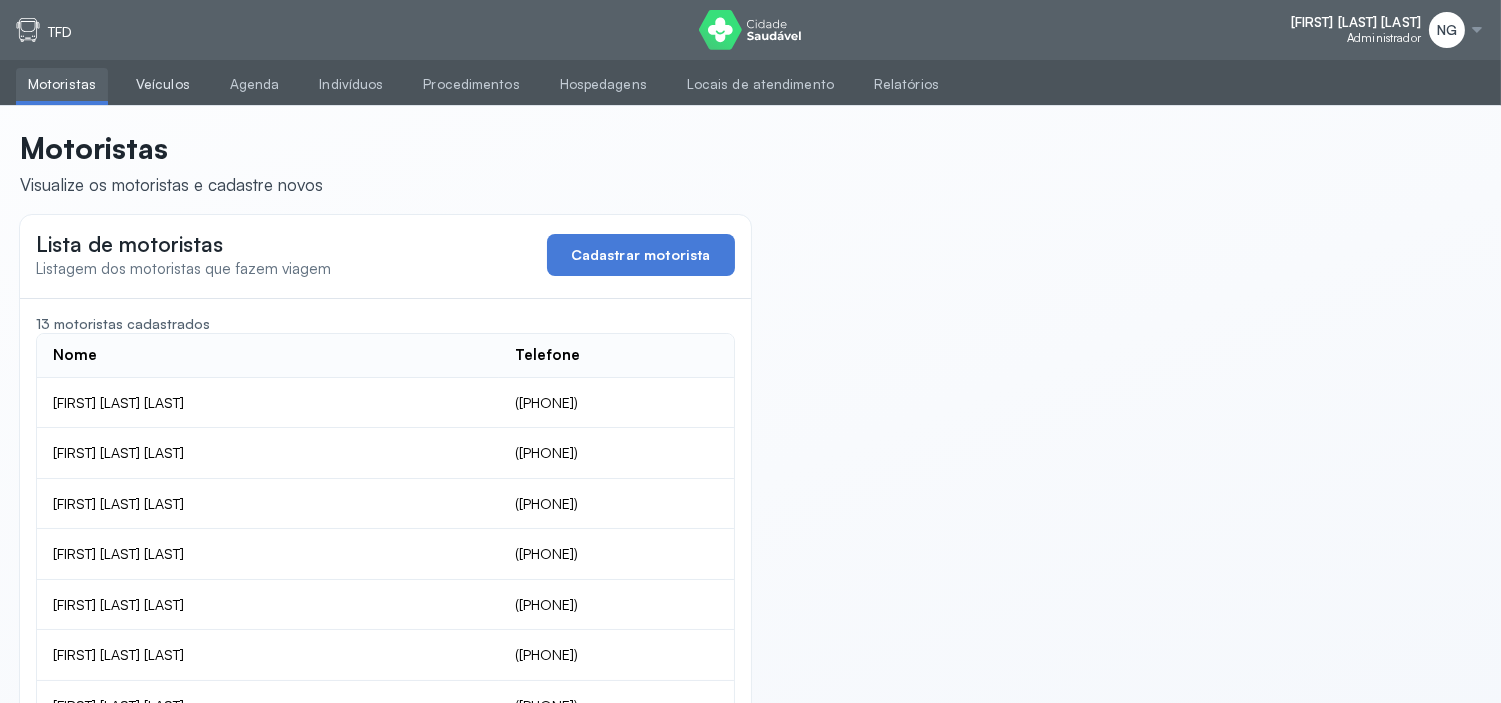 click on "Veículos" at bounding box center [163, 84] 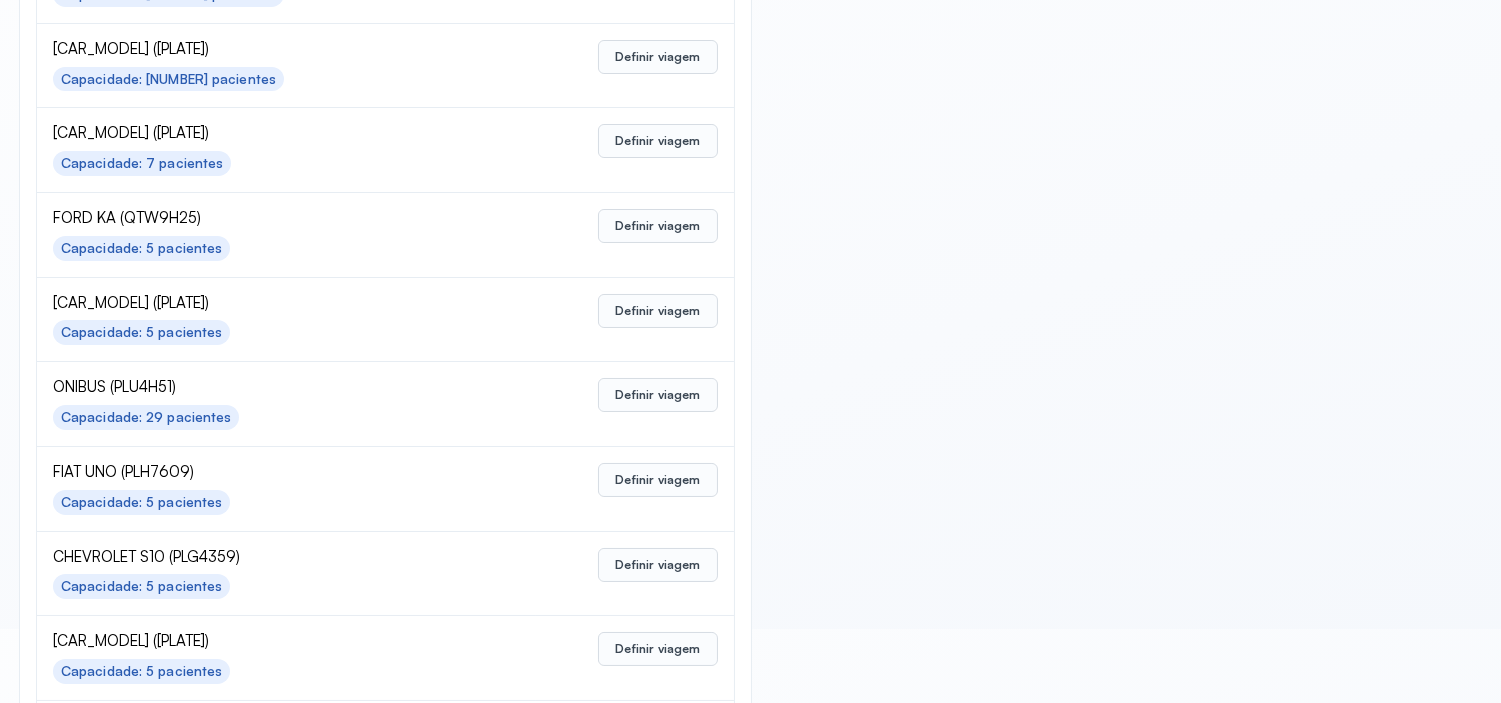 scroll, scrollTop: 896, scrollLeft: 0, axis: vertical 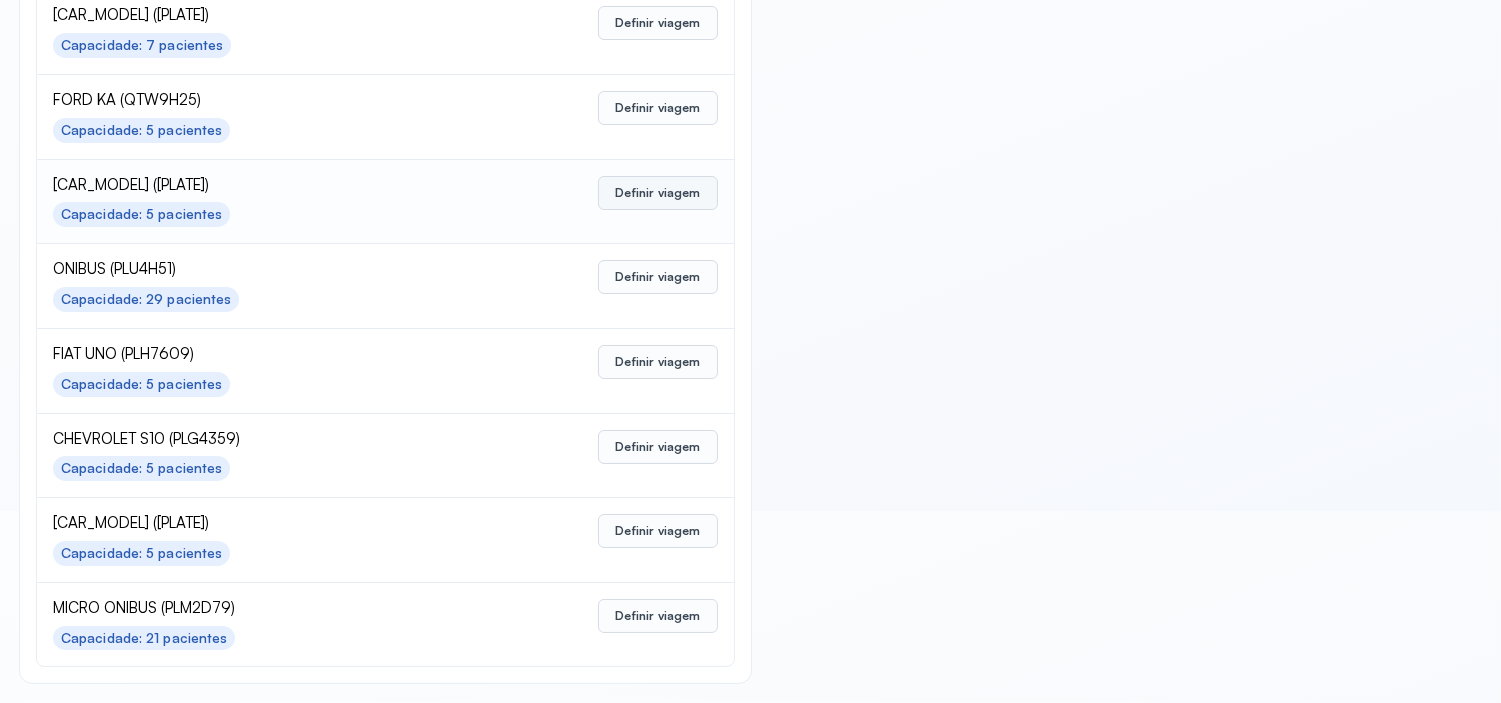 click on "Definir viagem" at bounding box center [657, 193] 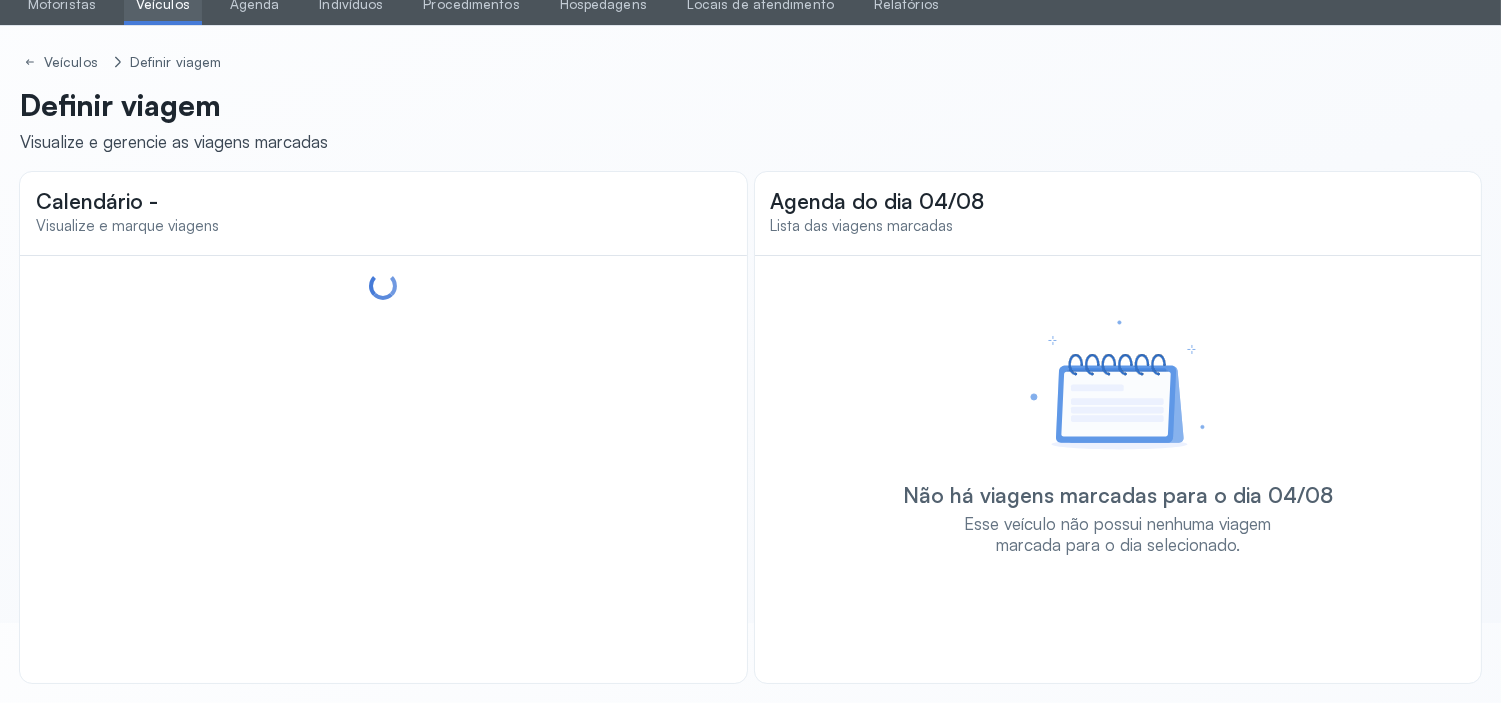 scroll, scrollTop: 80, scrollLeft: 0, axis: vertical 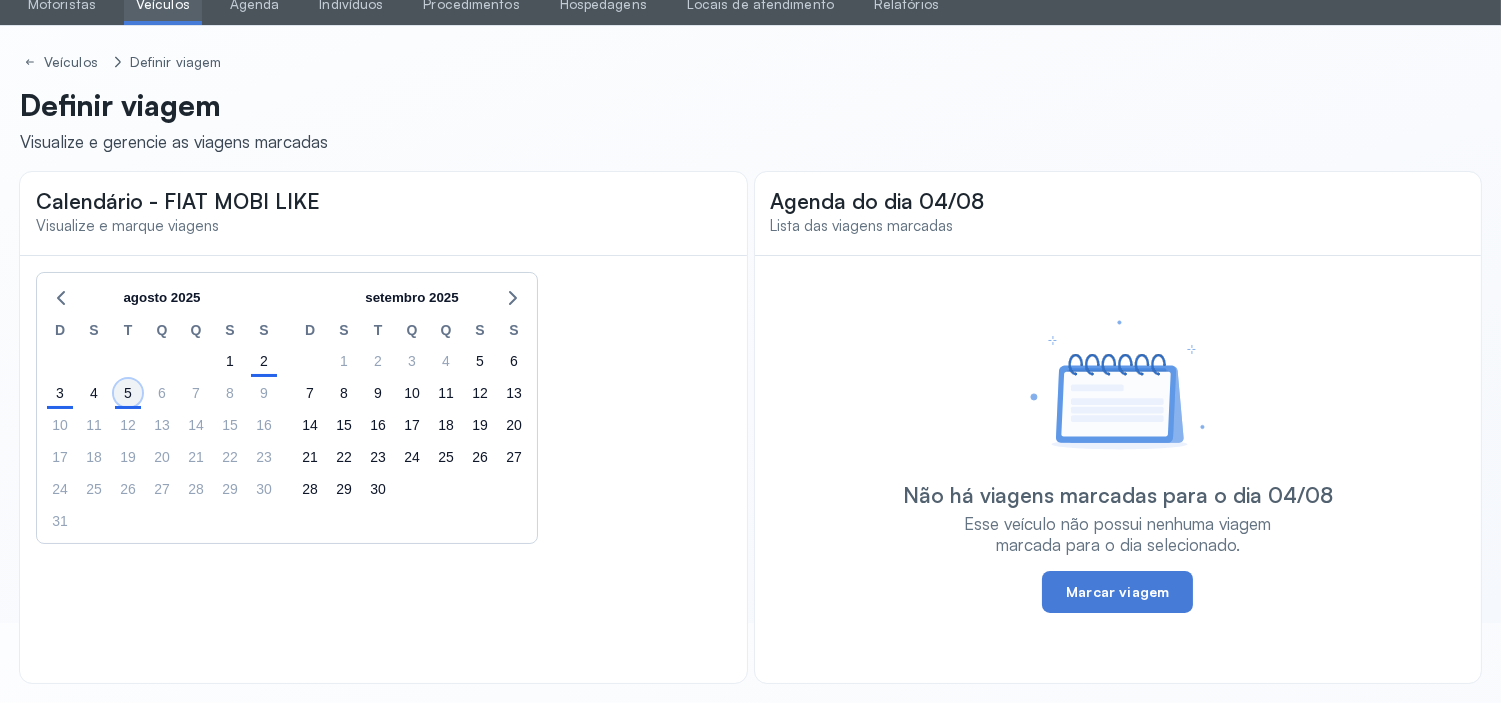 click on "5" 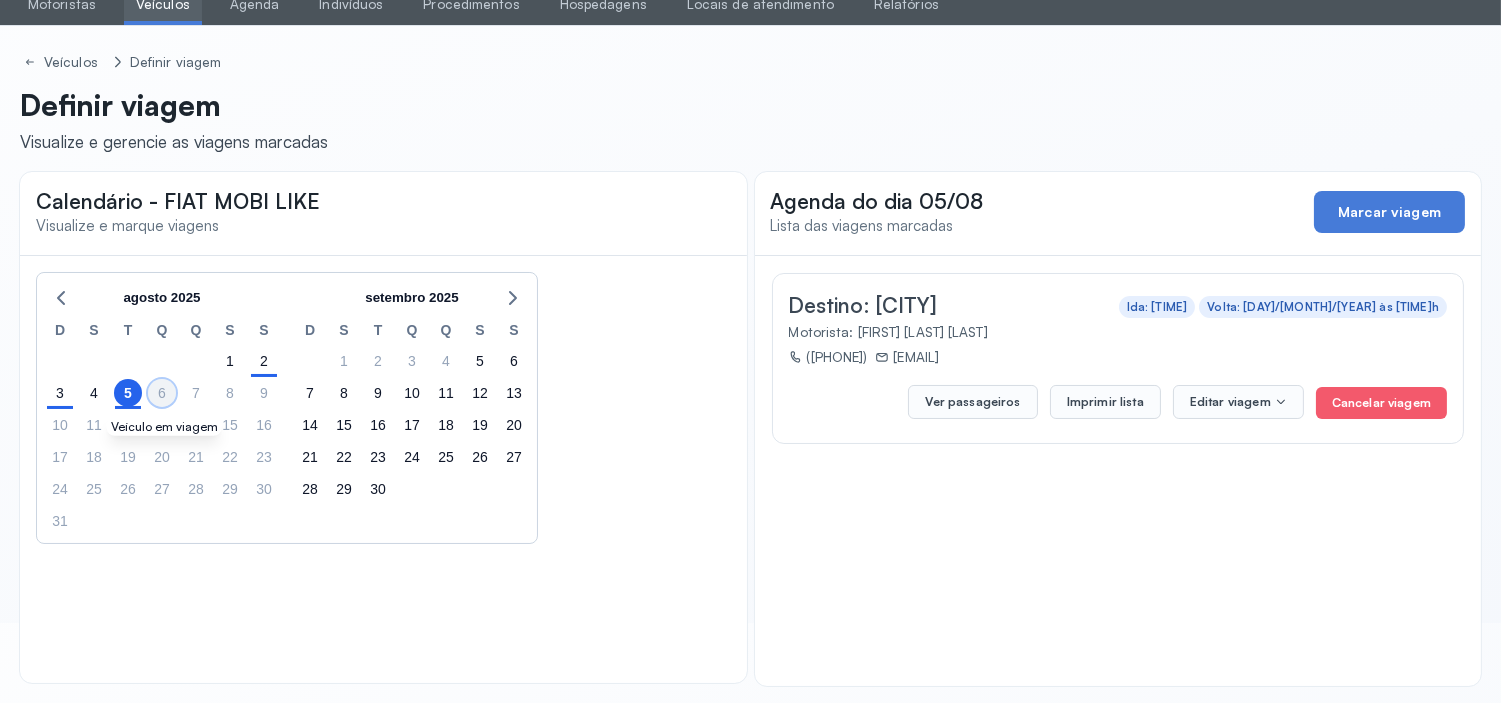 click on "6" 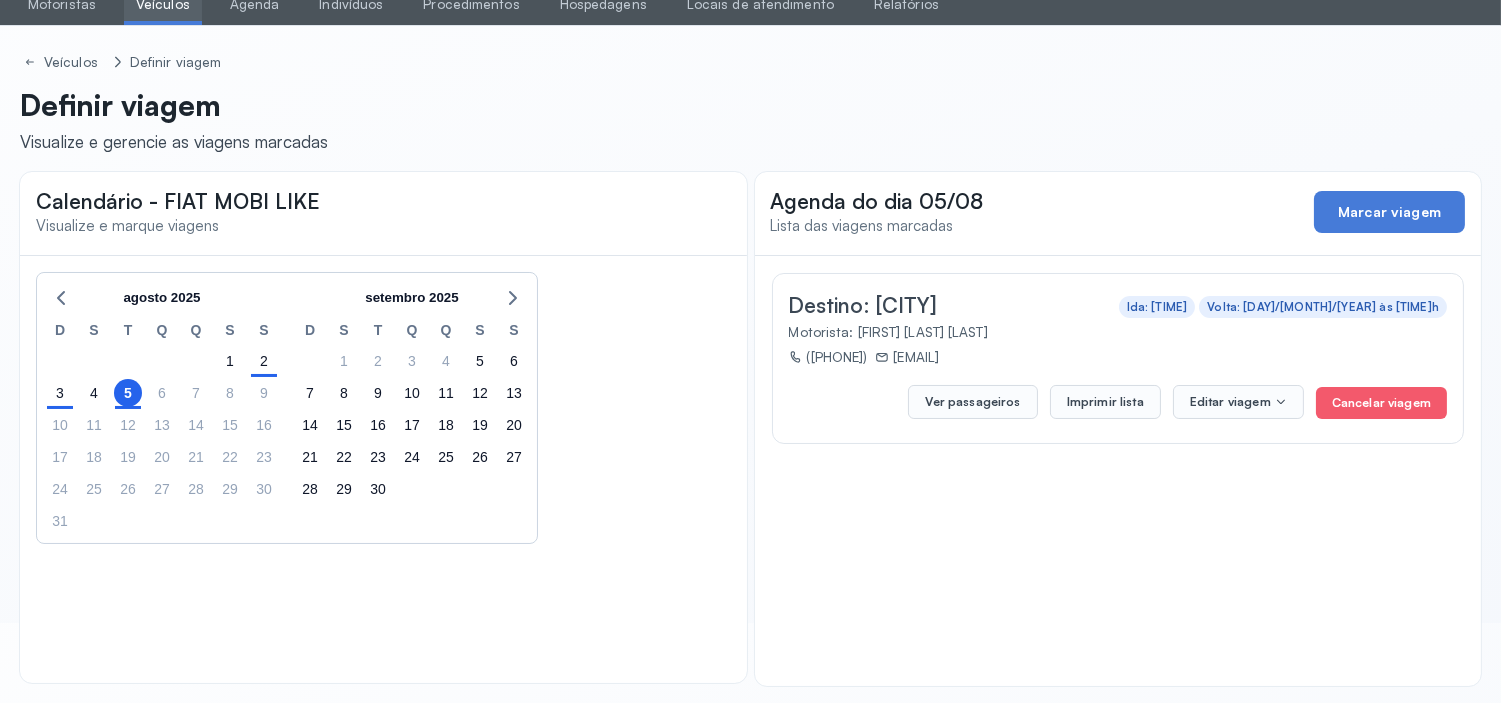 click on "Ida: [TIME]" at bounding box center (1157, 307) 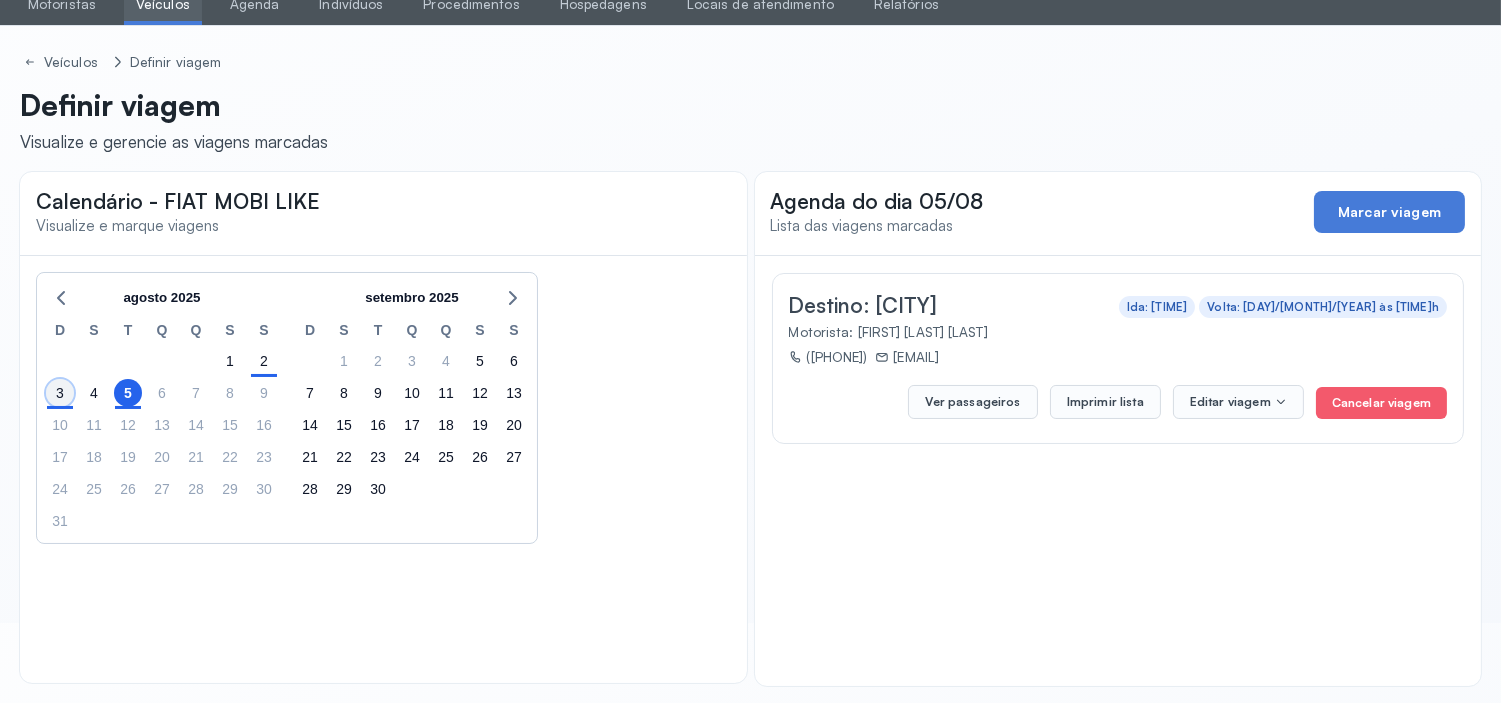 click on "3" 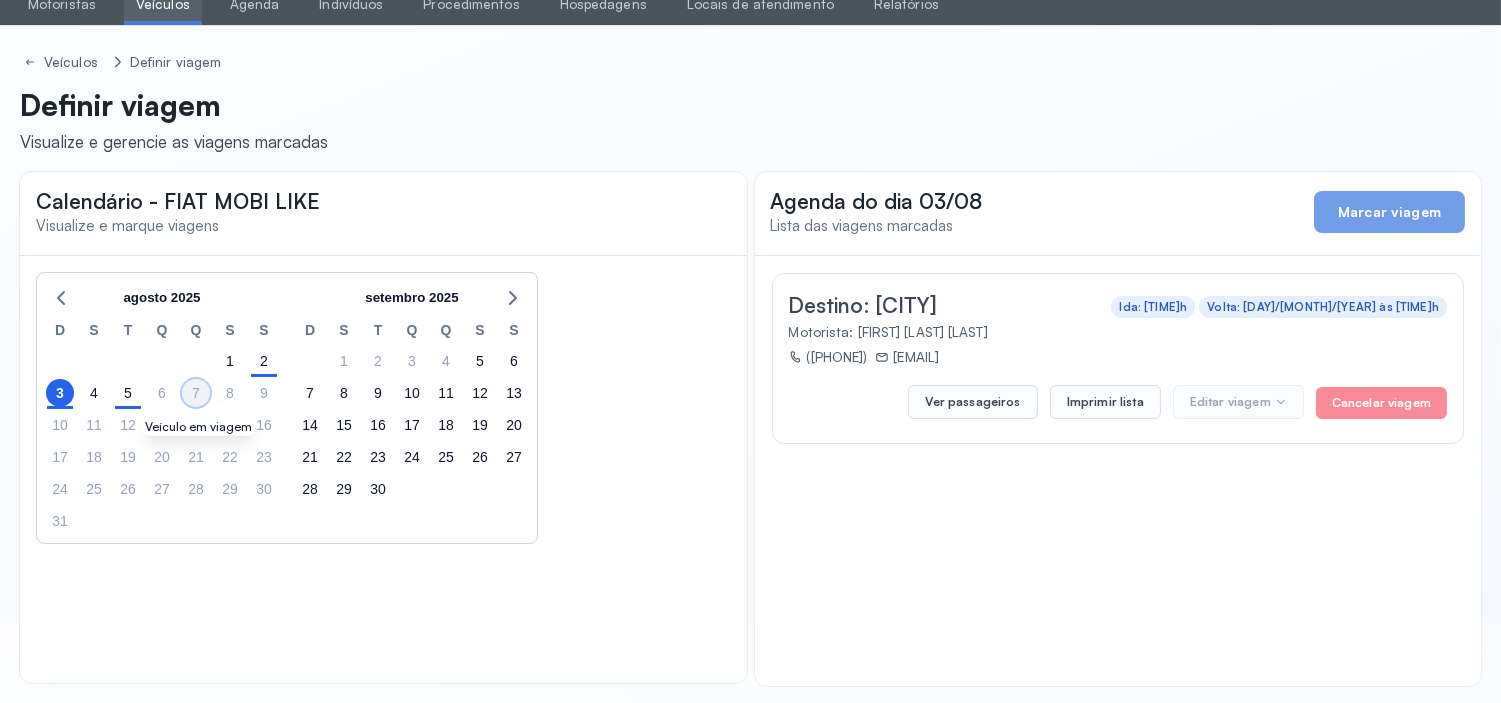 click on "7" 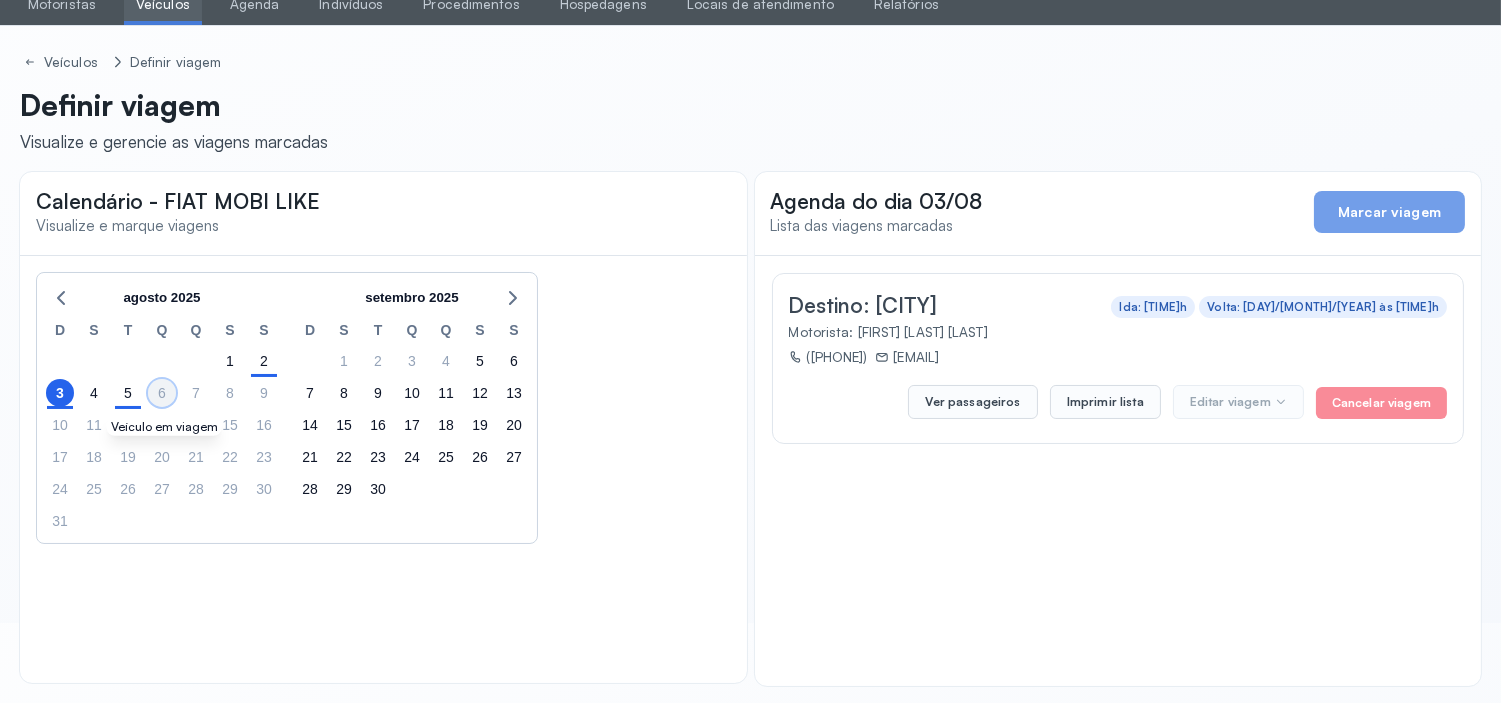 click on "6" 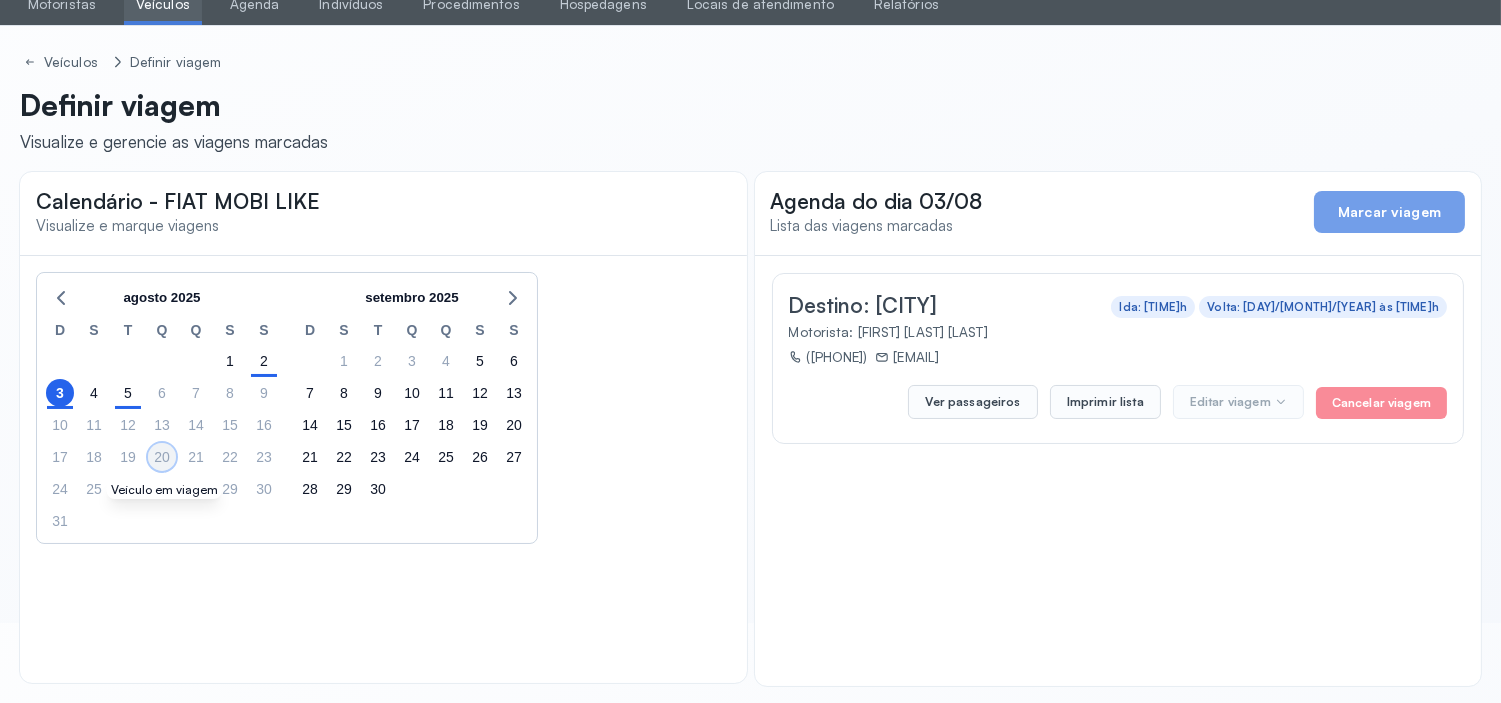 click on "20" 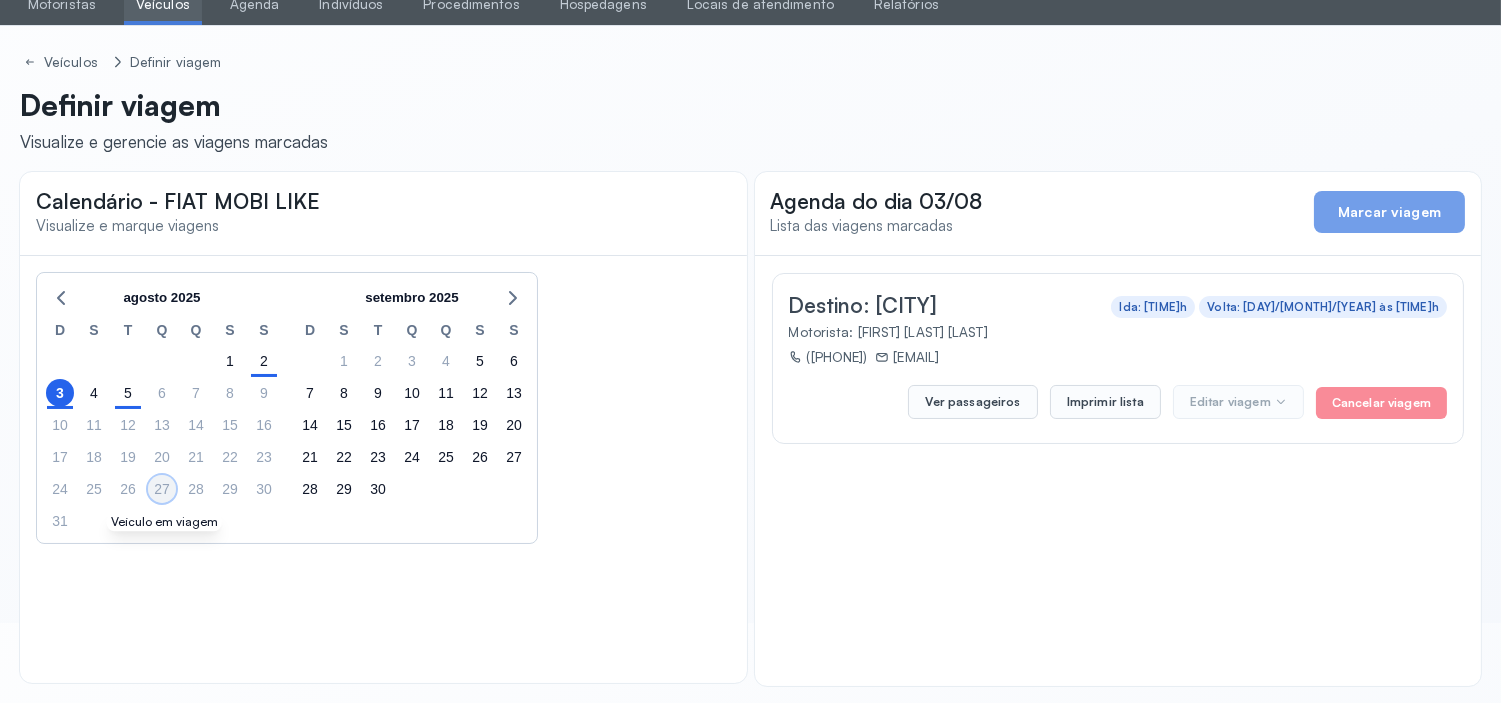 click on "27" 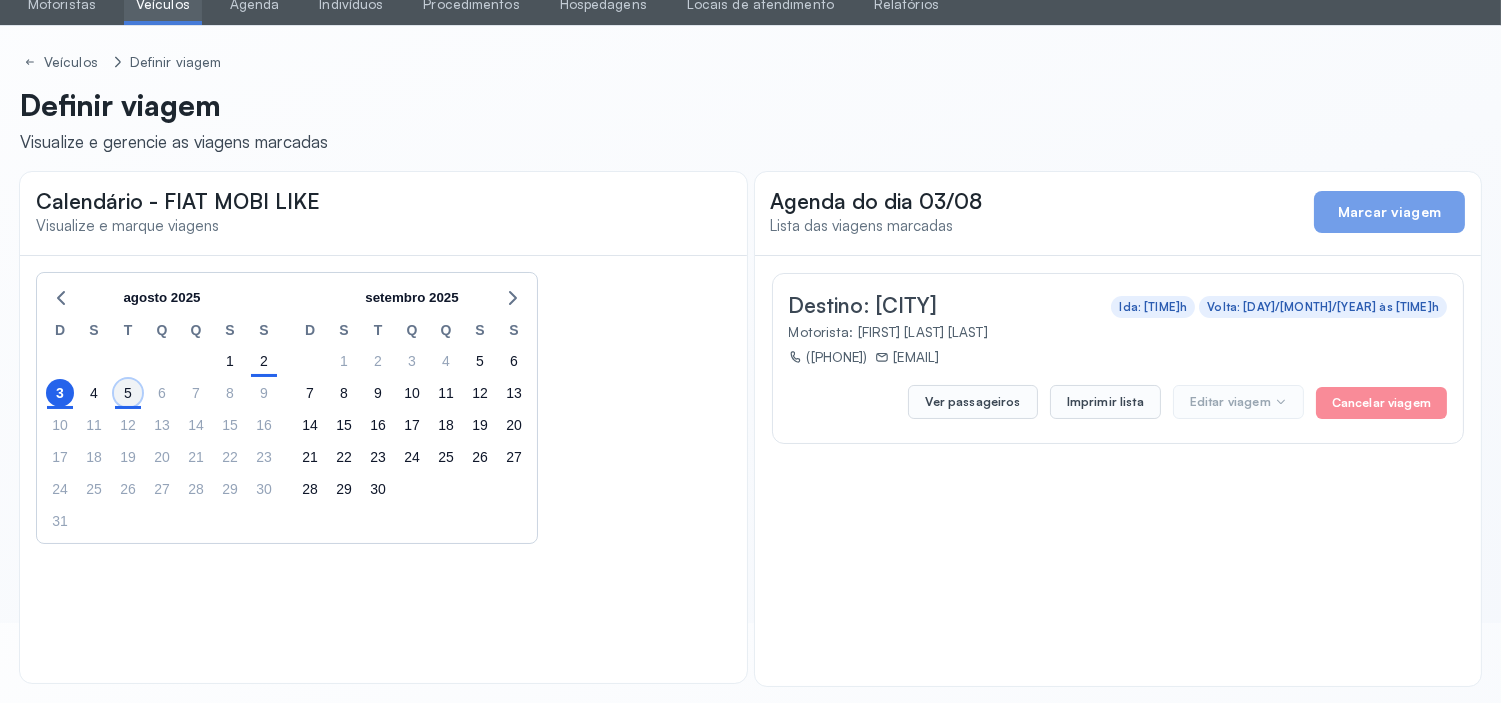click on "5" 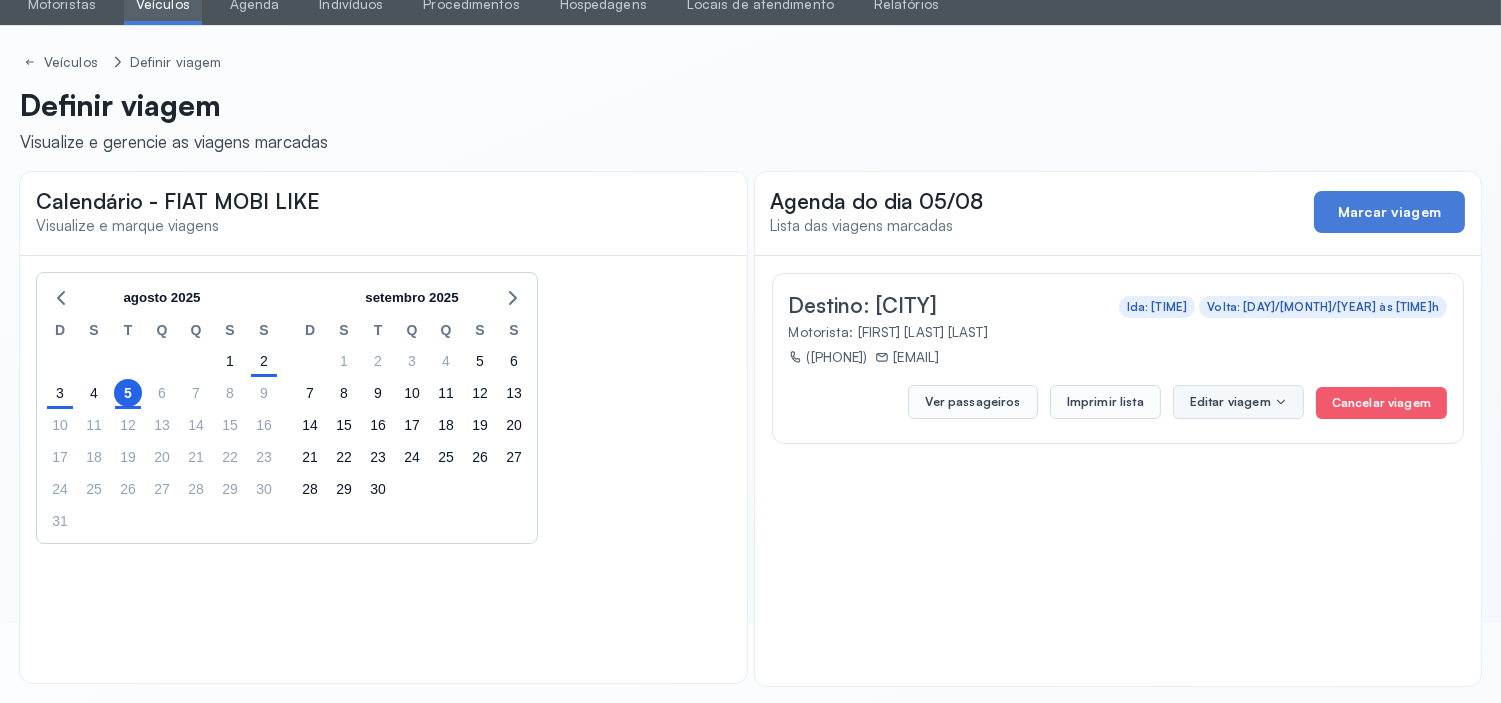click on "Editar viagem" 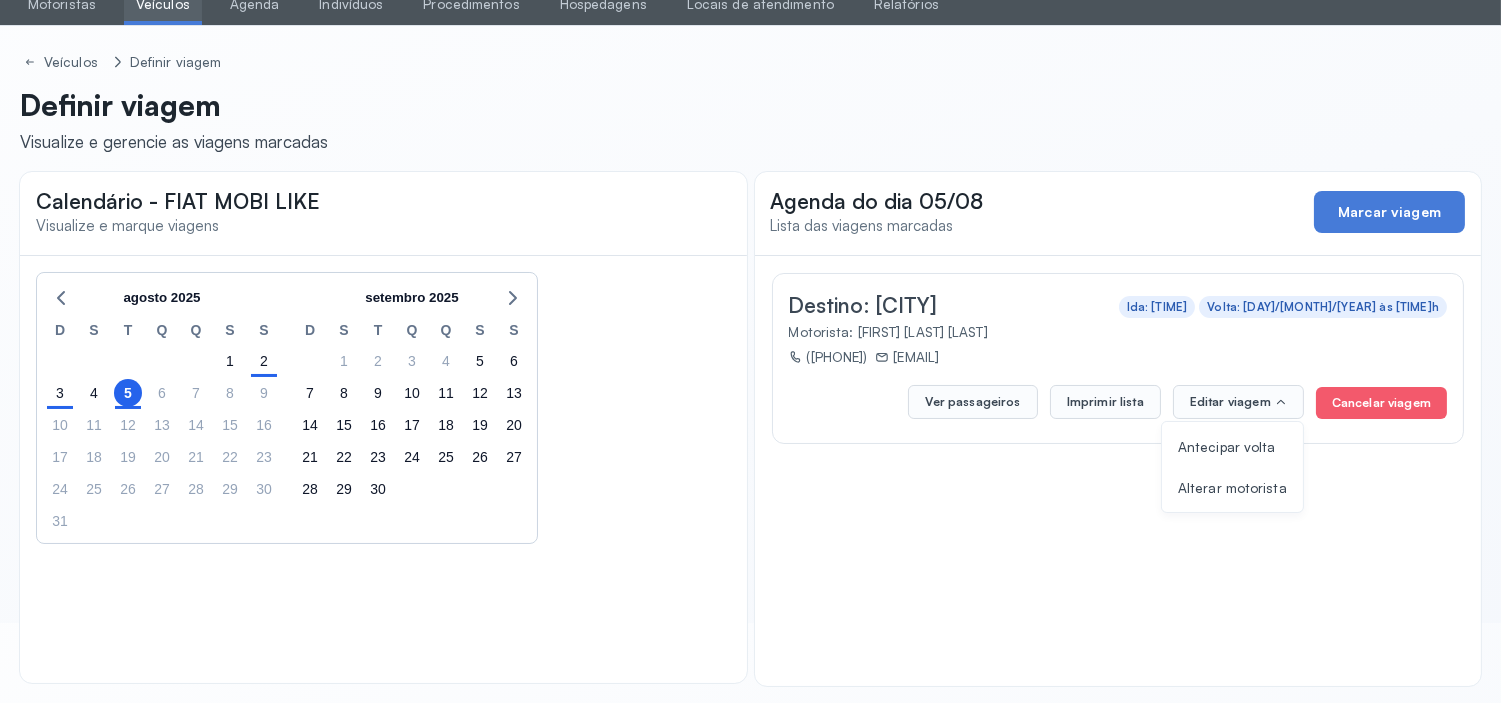 click on "Definir viagem Visualize e gerencie as viagens marcadas" at bounding box center (750, 120) 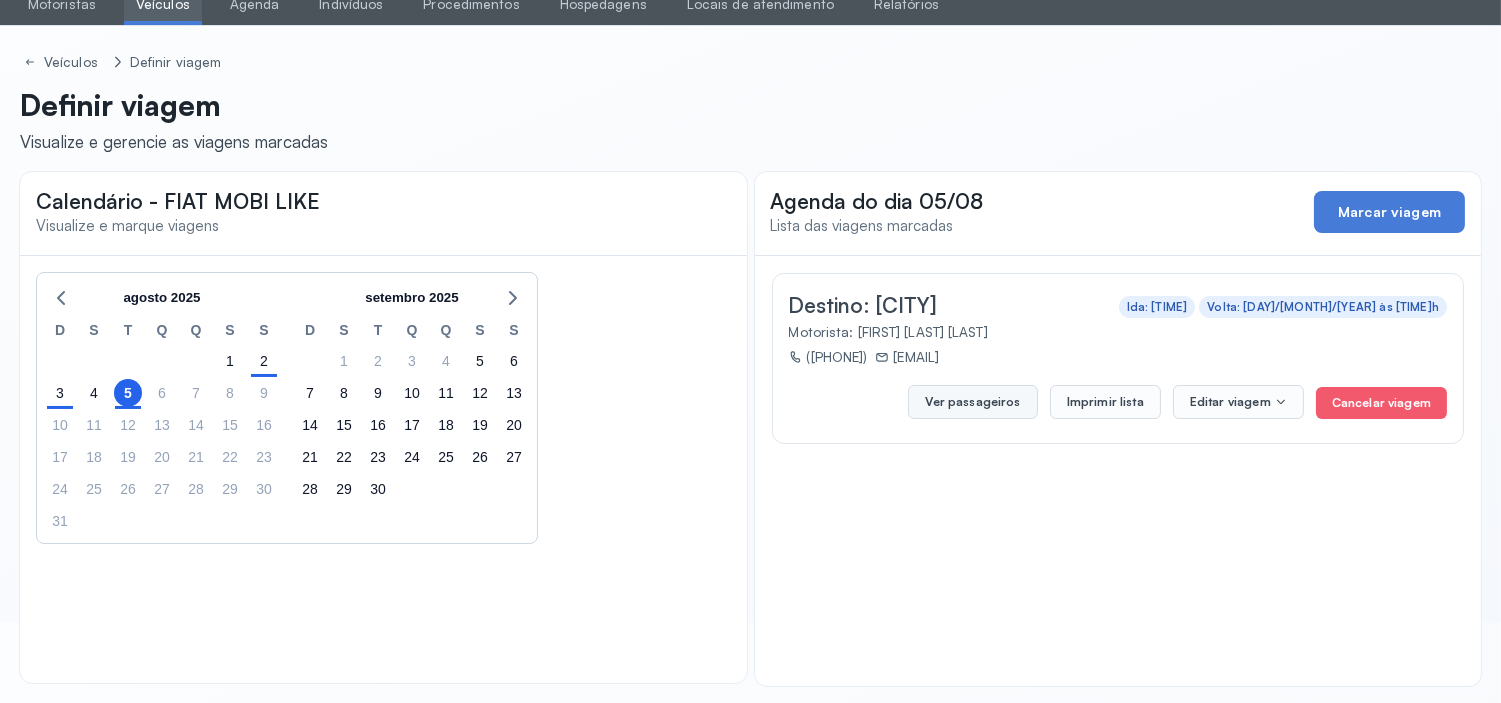click on "Ver passageiros" at bounding box center (972, 402) 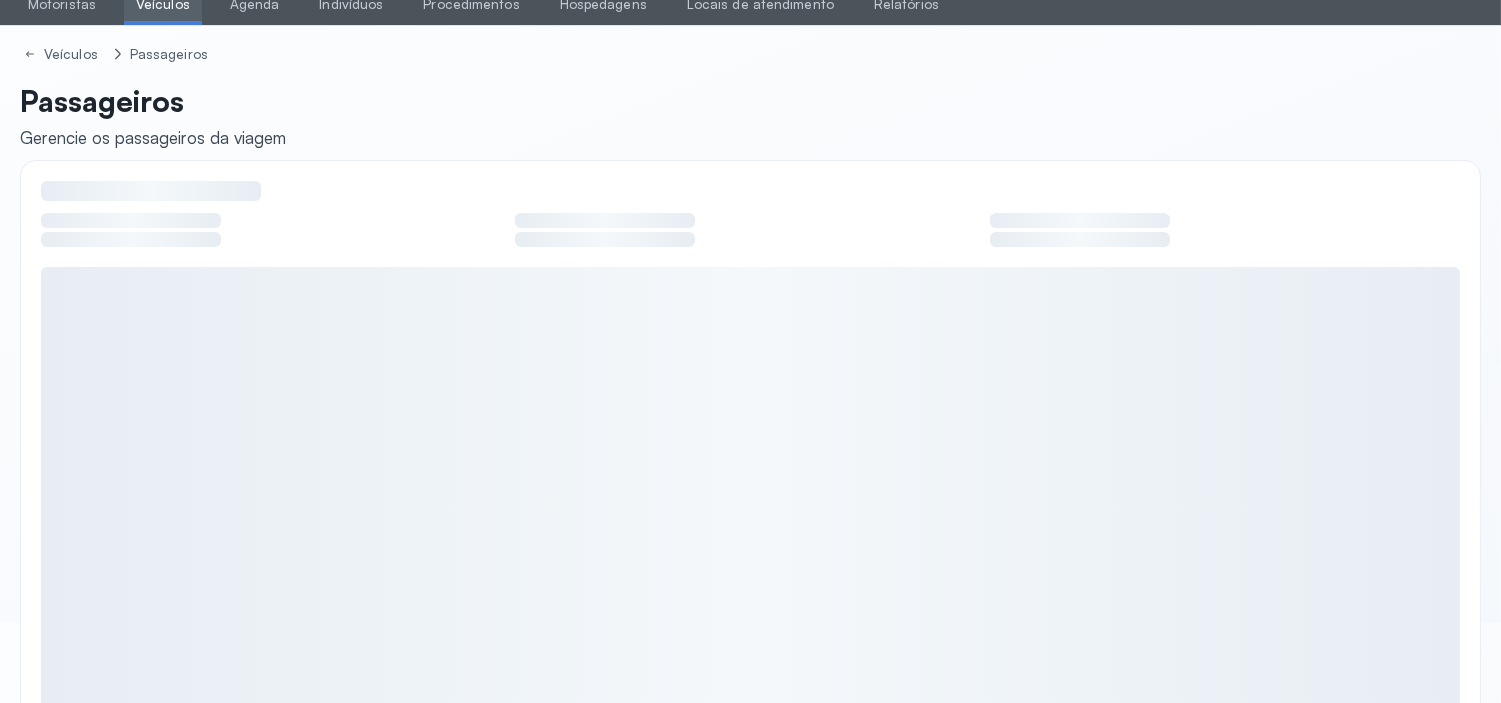 scroll, scrollTop: 78, scrollLeft: 0, axis: vertical 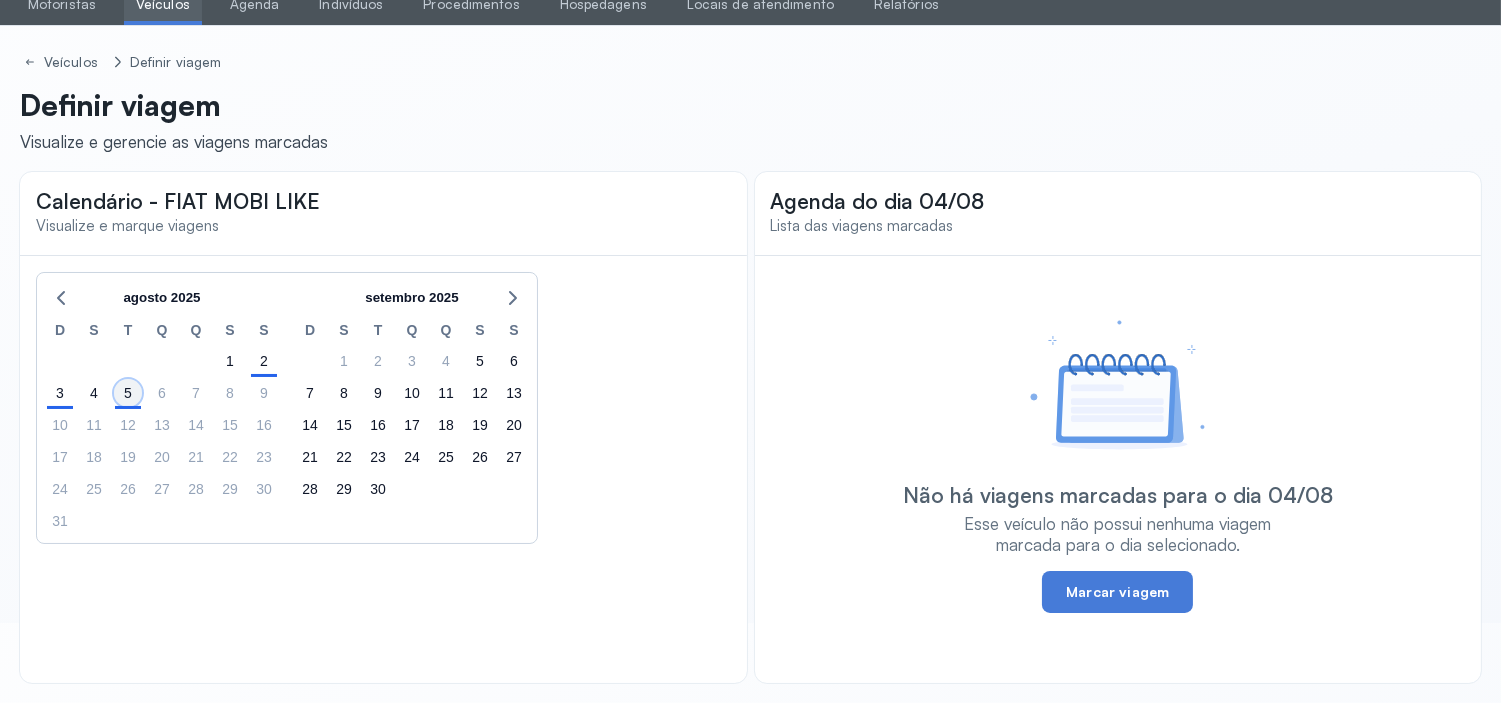 click on "5" 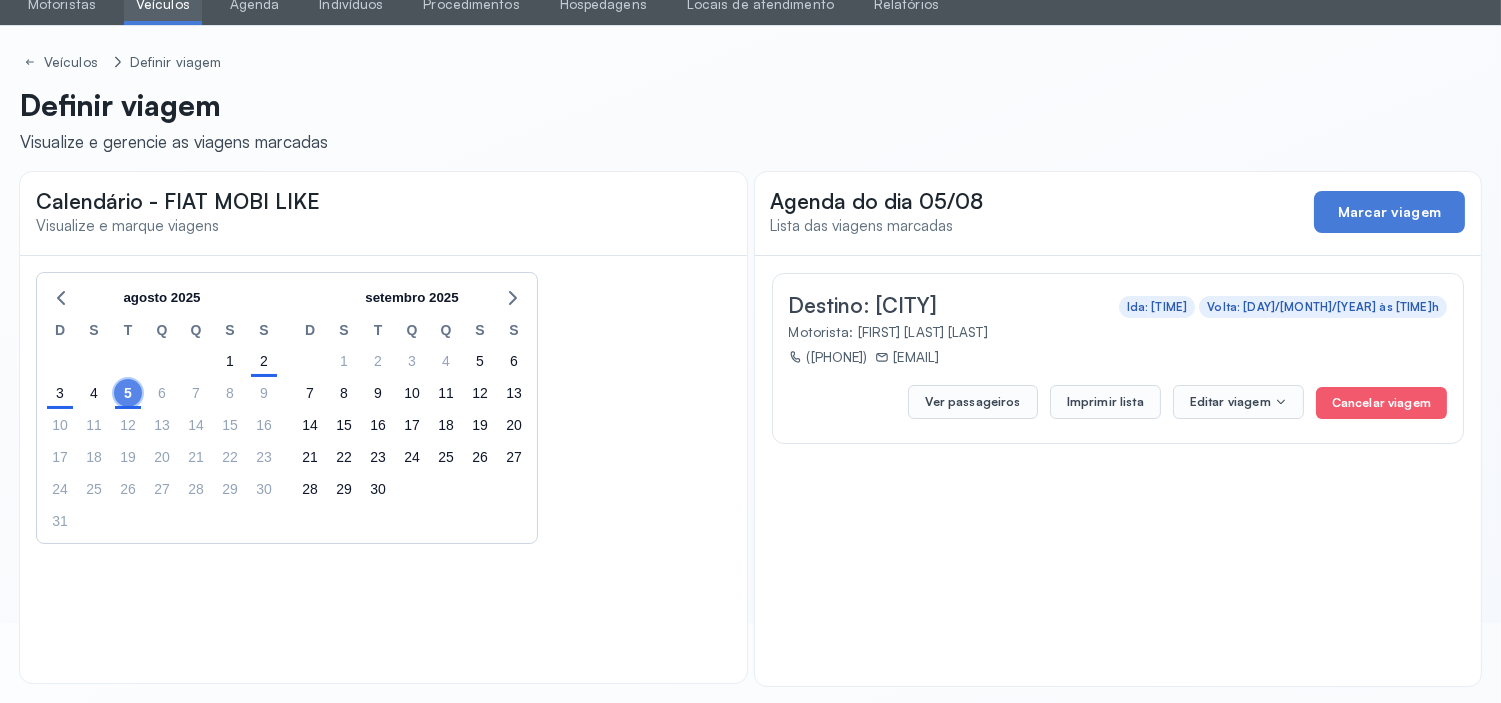 click on "5" 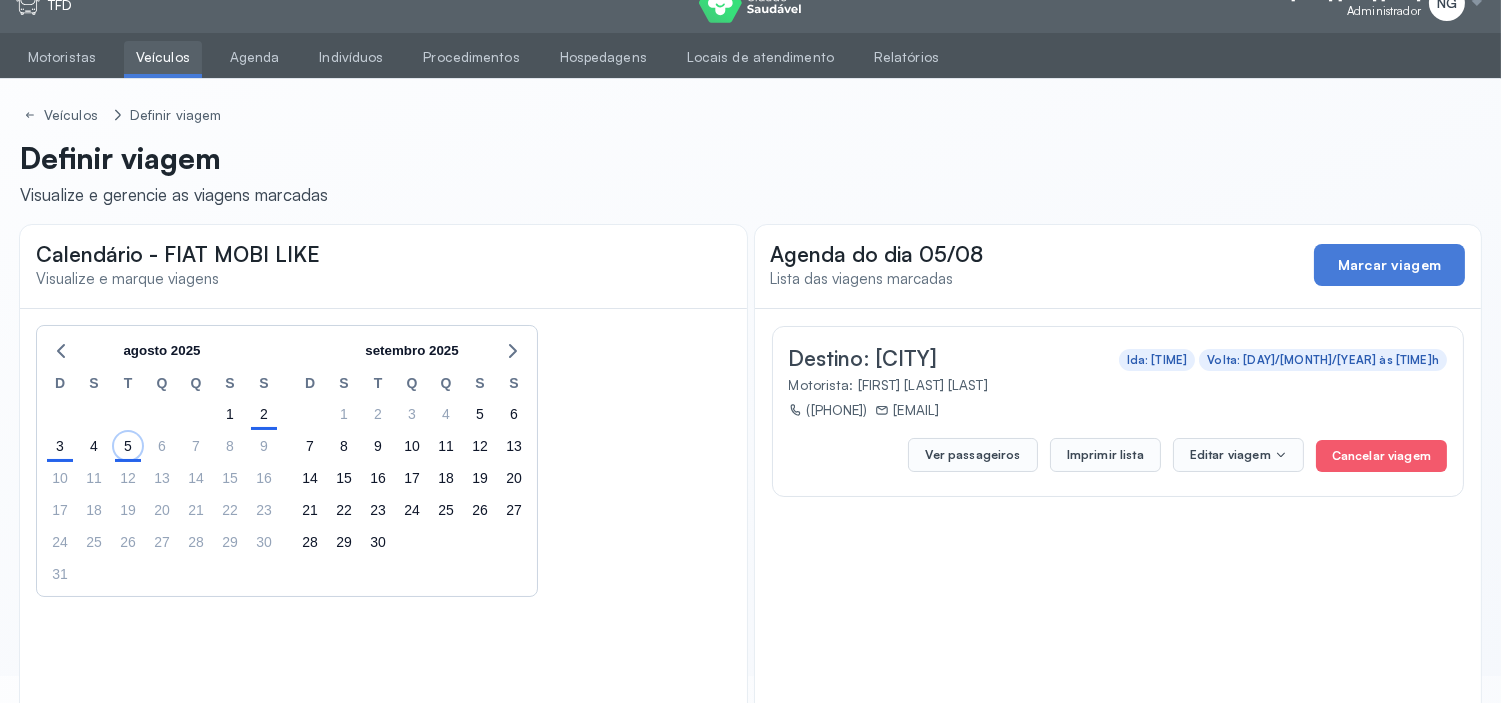 scroll, scrollTop: 0, scrollLeft: 0, axis: both 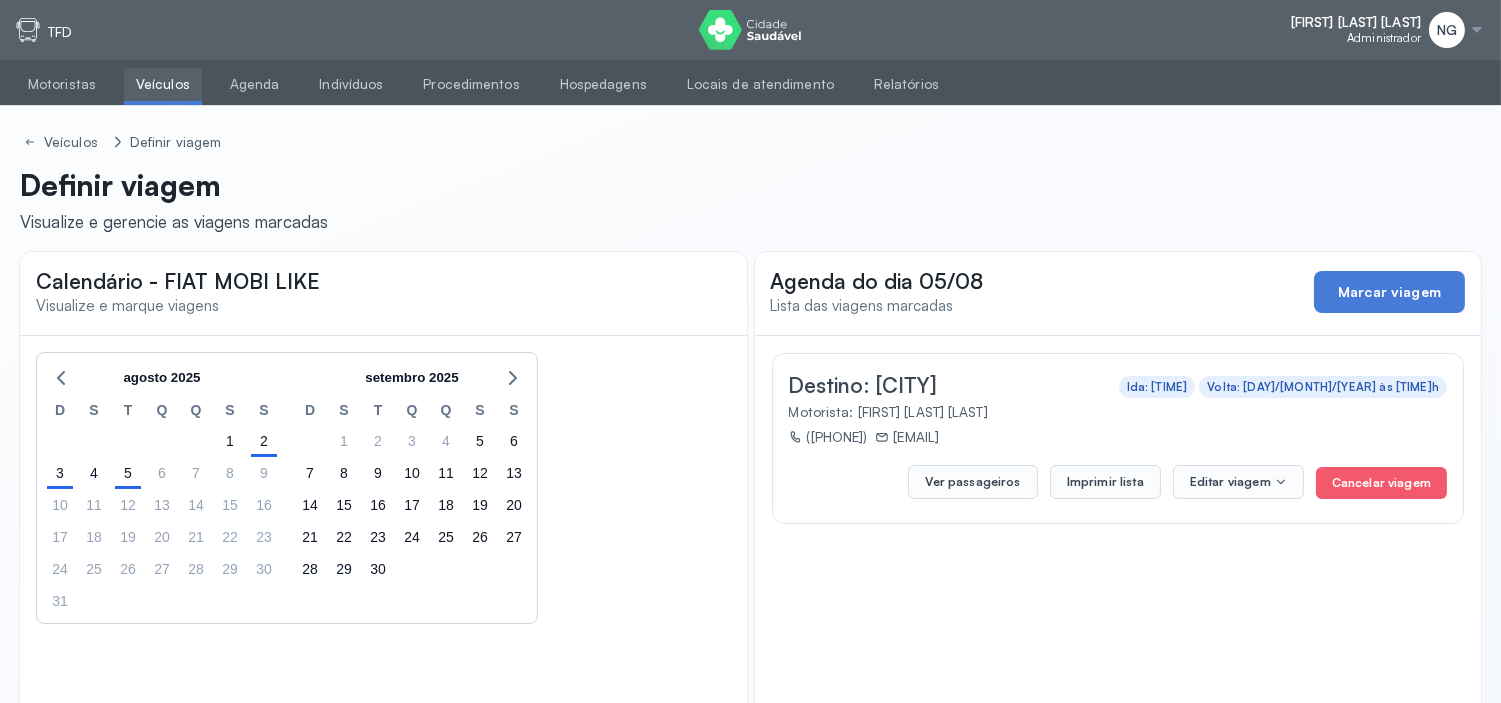 click at bounding box center [1477, 30] 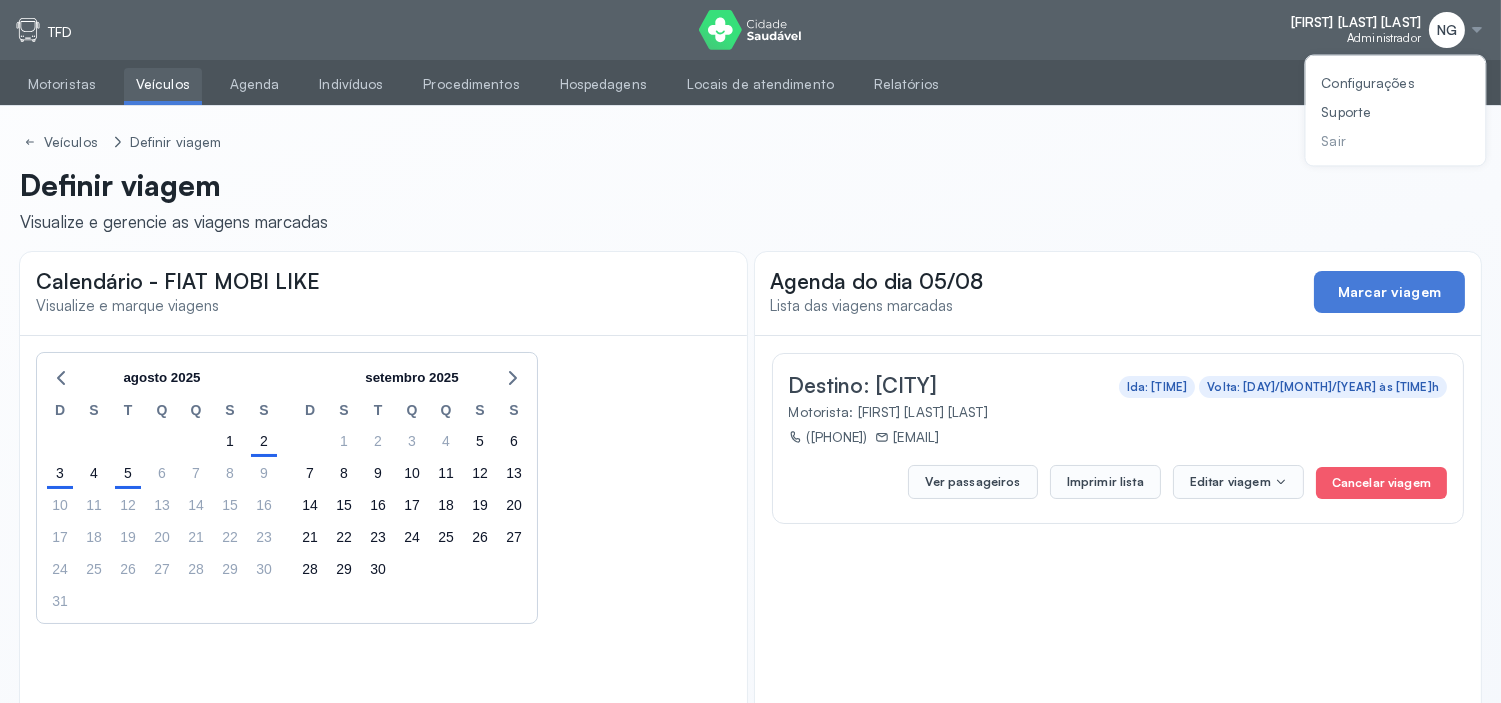 click on "Sair" 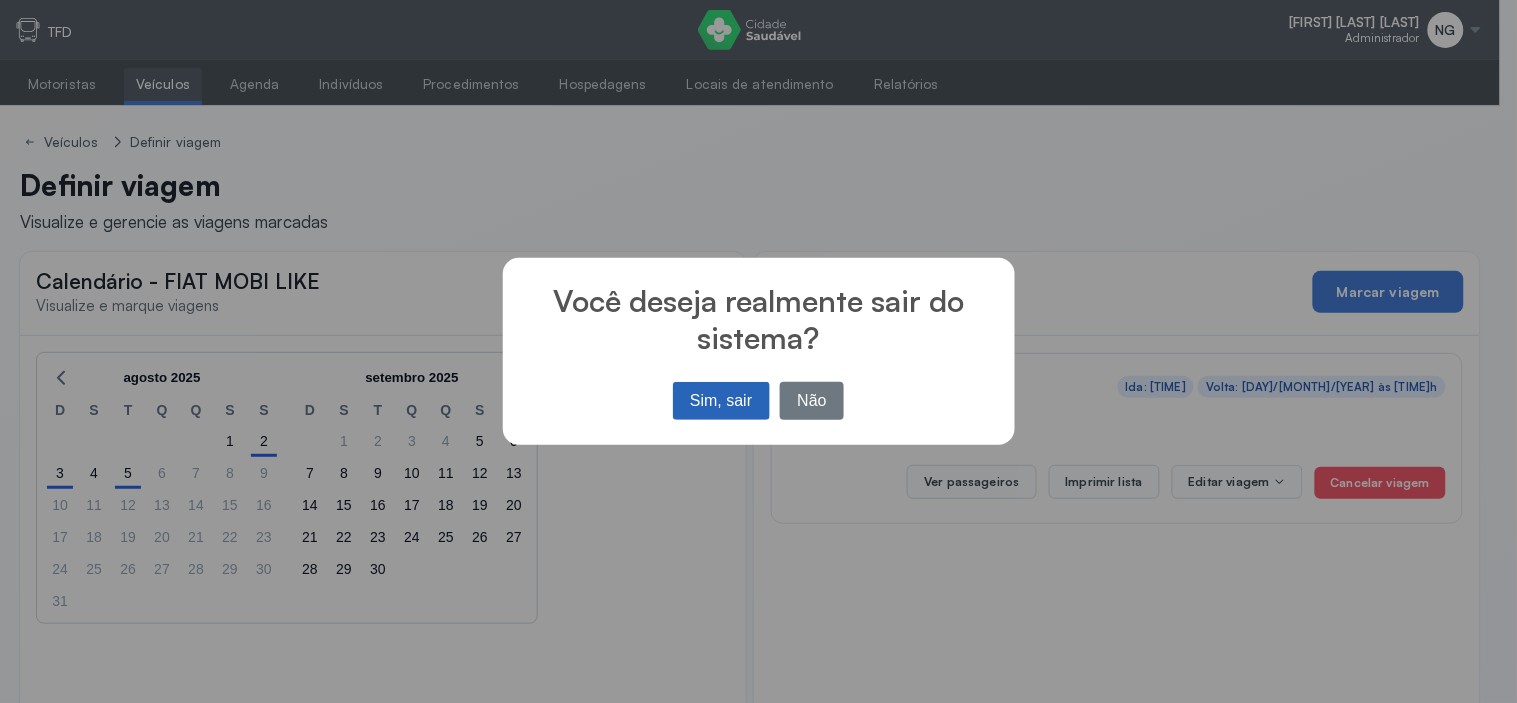 click on "Sim, sair" at bounding box center [721, 401] 